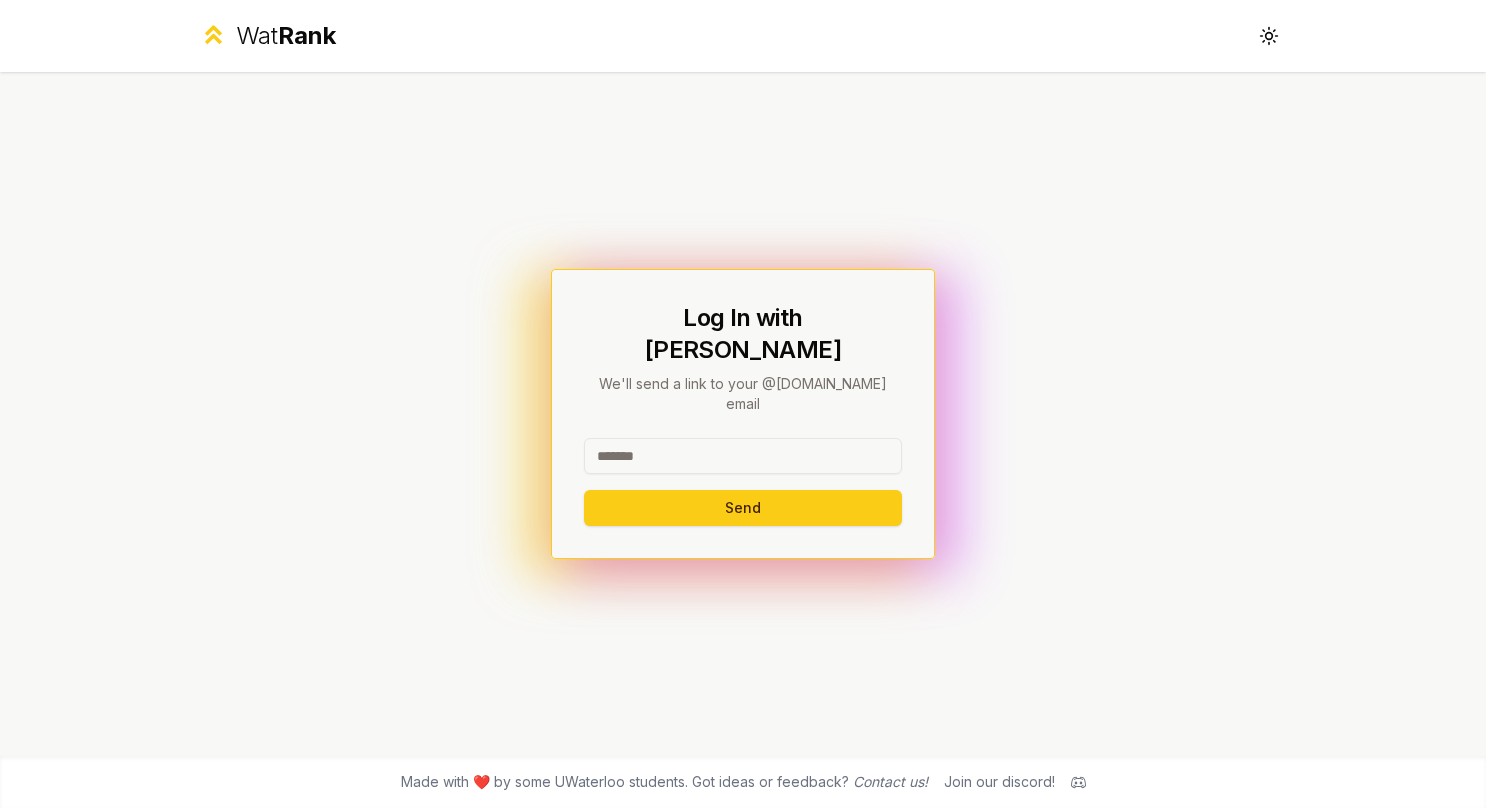 scroll, scrollTop: 0, scrollLeft: 0, axis: both 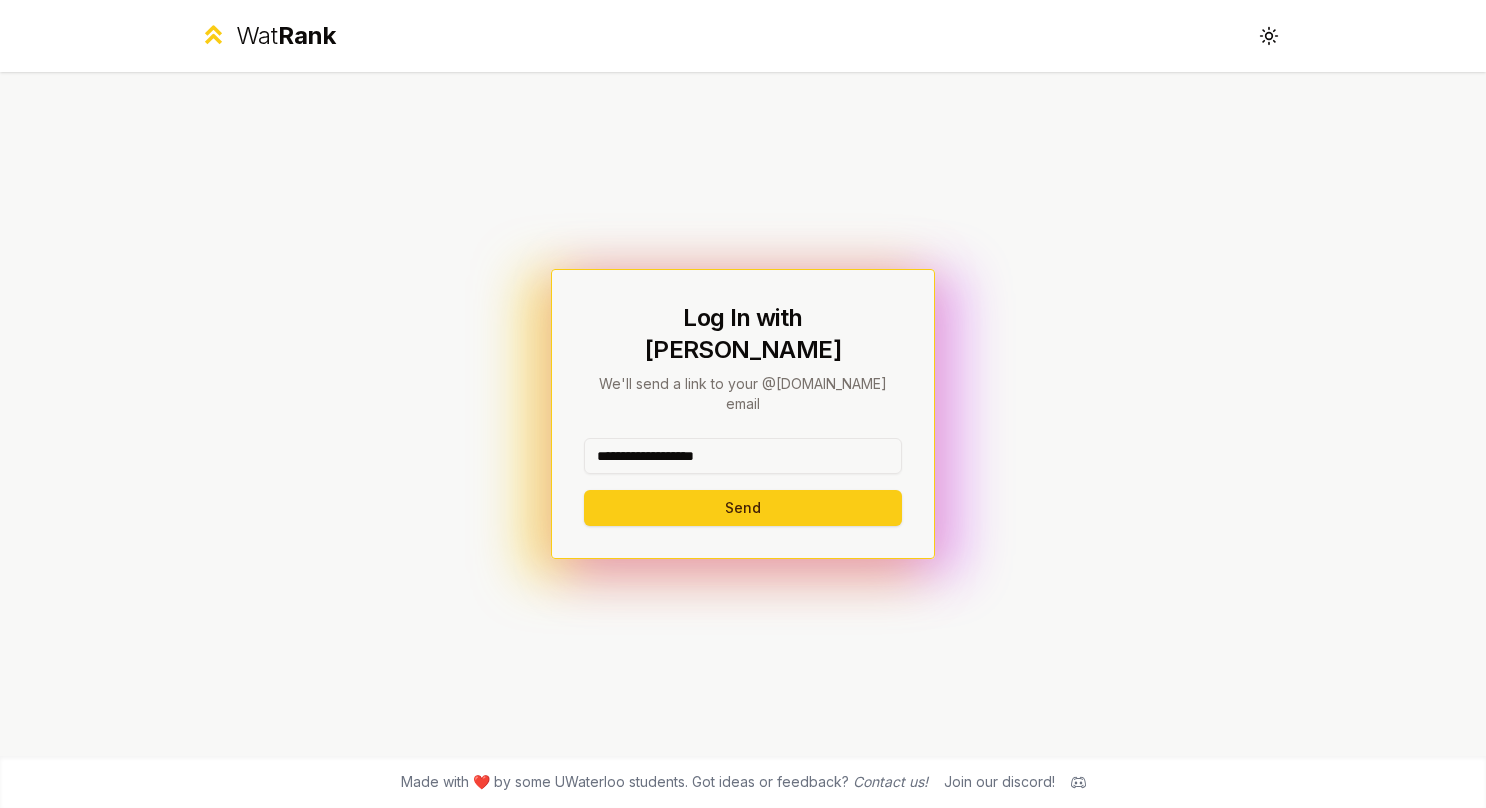 click on "Send" at bounding box center (743, 508) 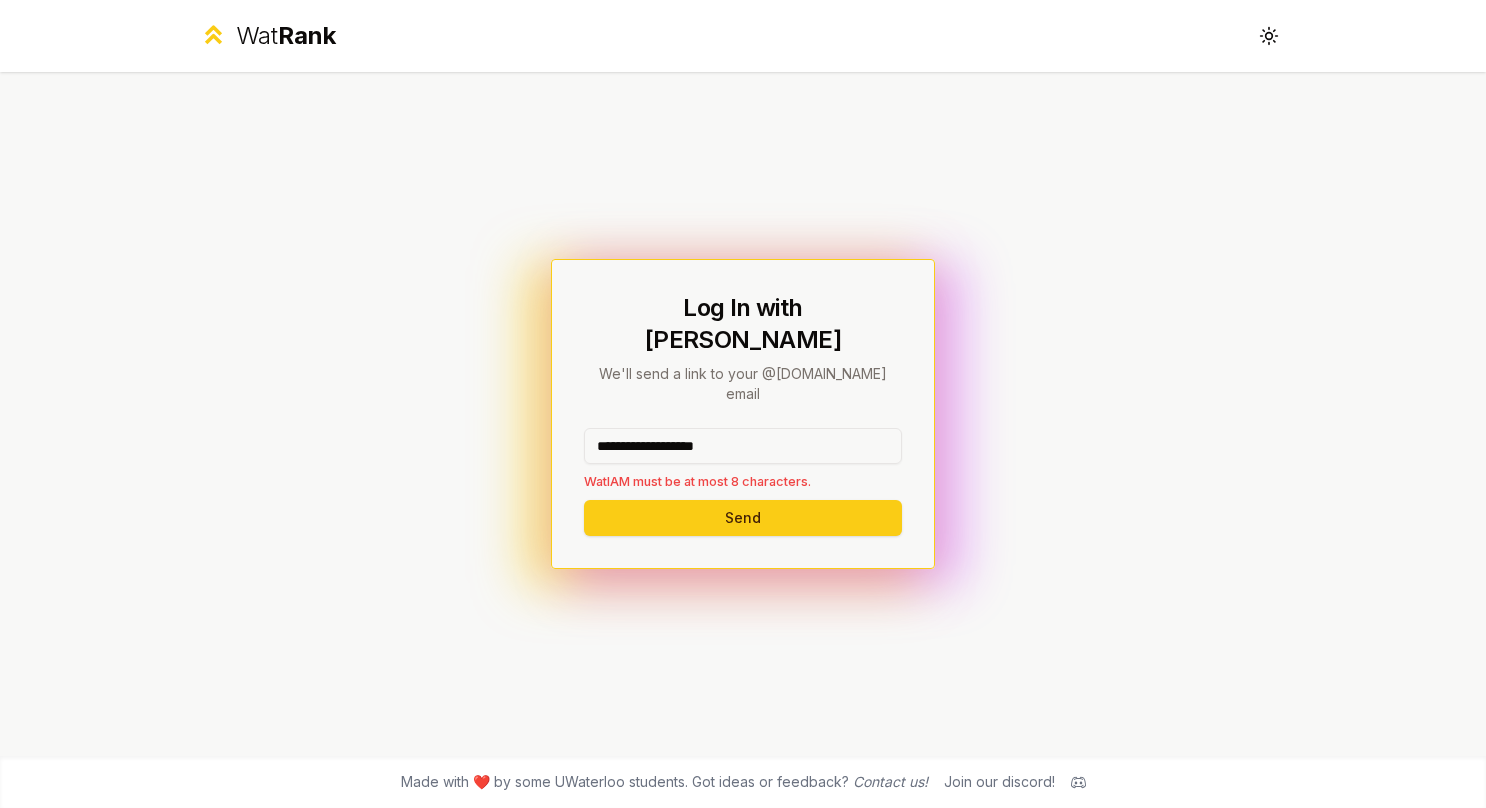 click on "**********" at bounding box center (743, 446) 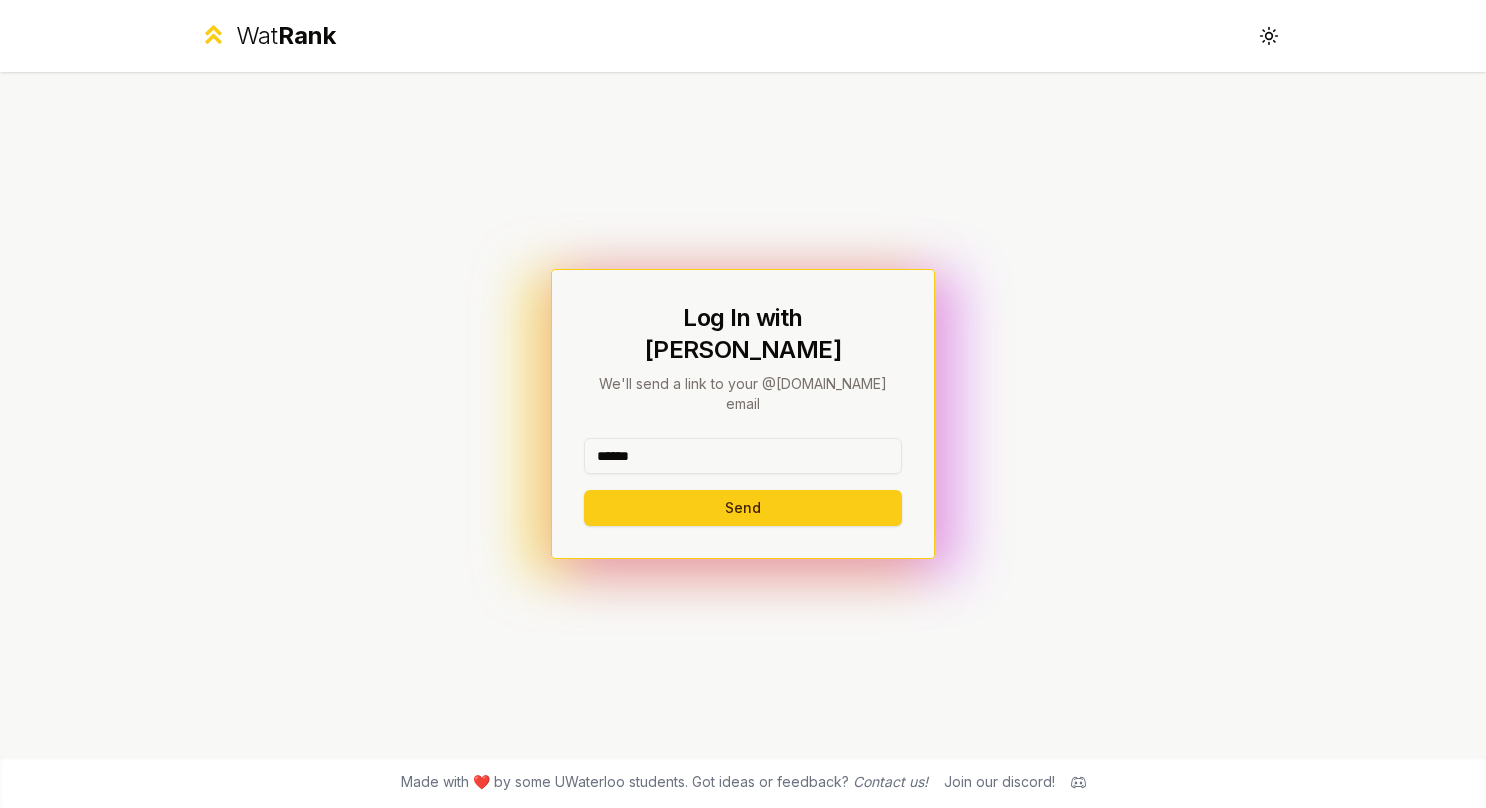type on "******" 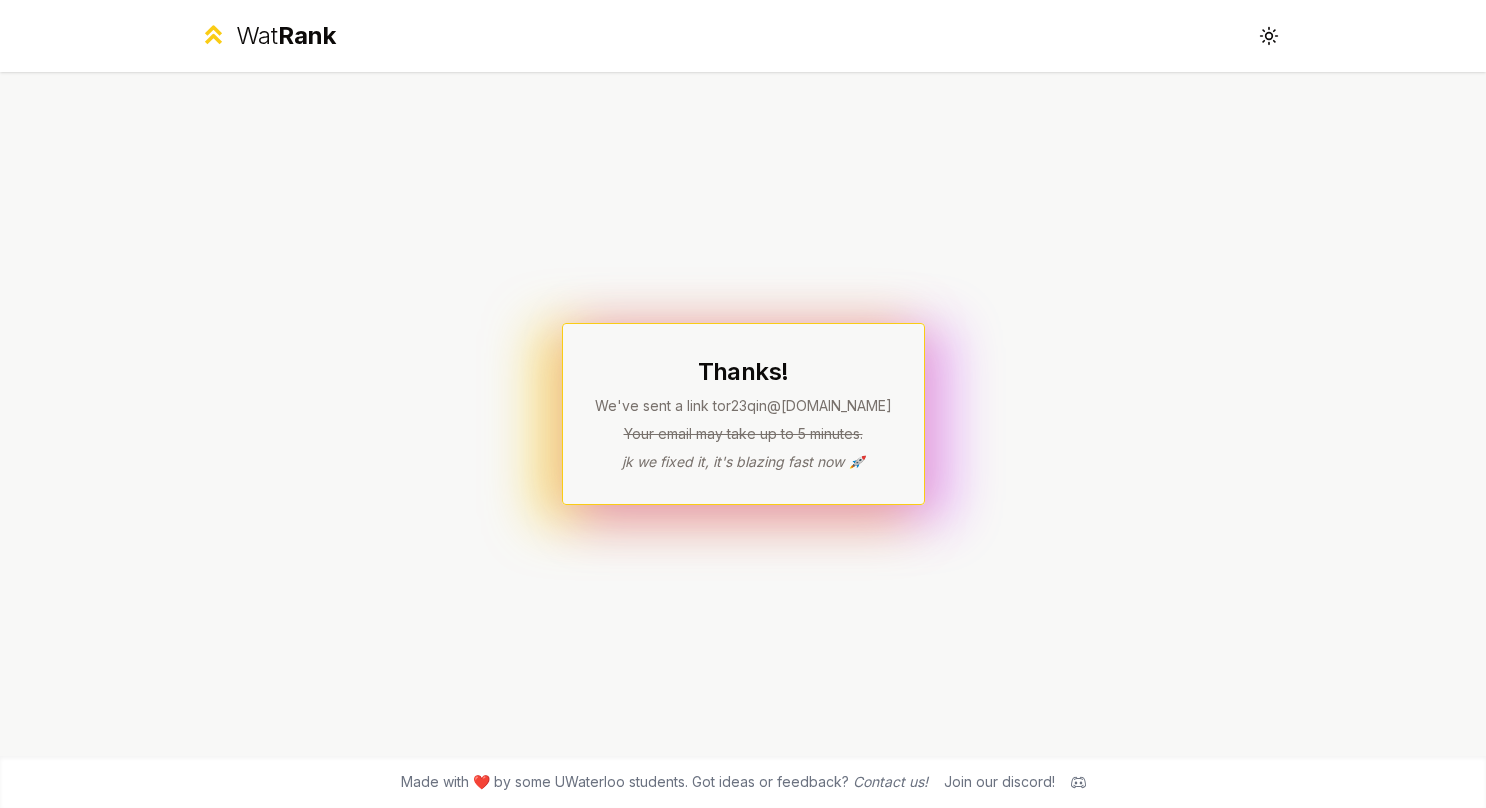 click on "Your email may take up to 5 minutes." at bounding box center (743, 434) 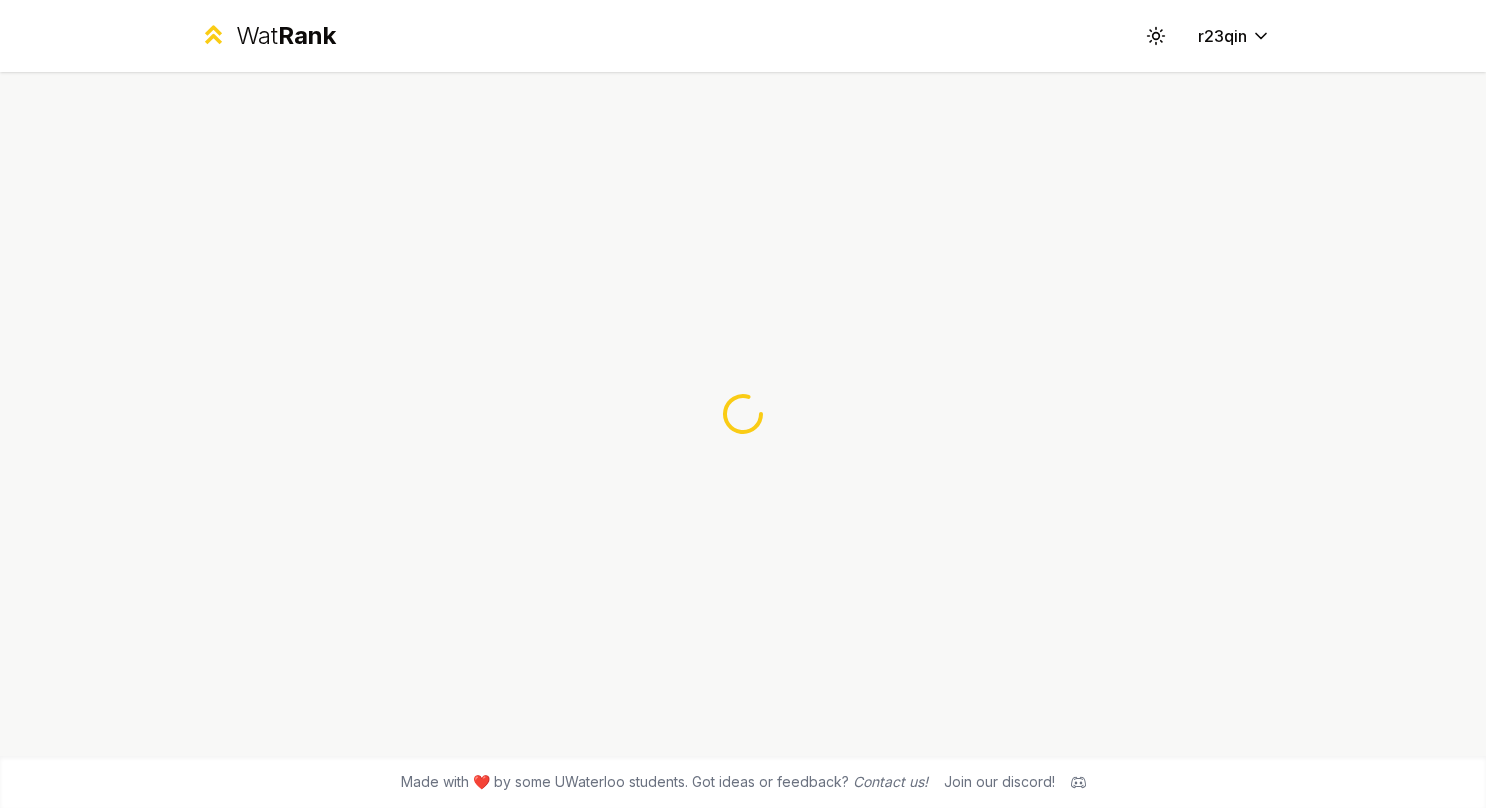 scroll, scrollTop: 0, scrollLeft: 0, axis: both 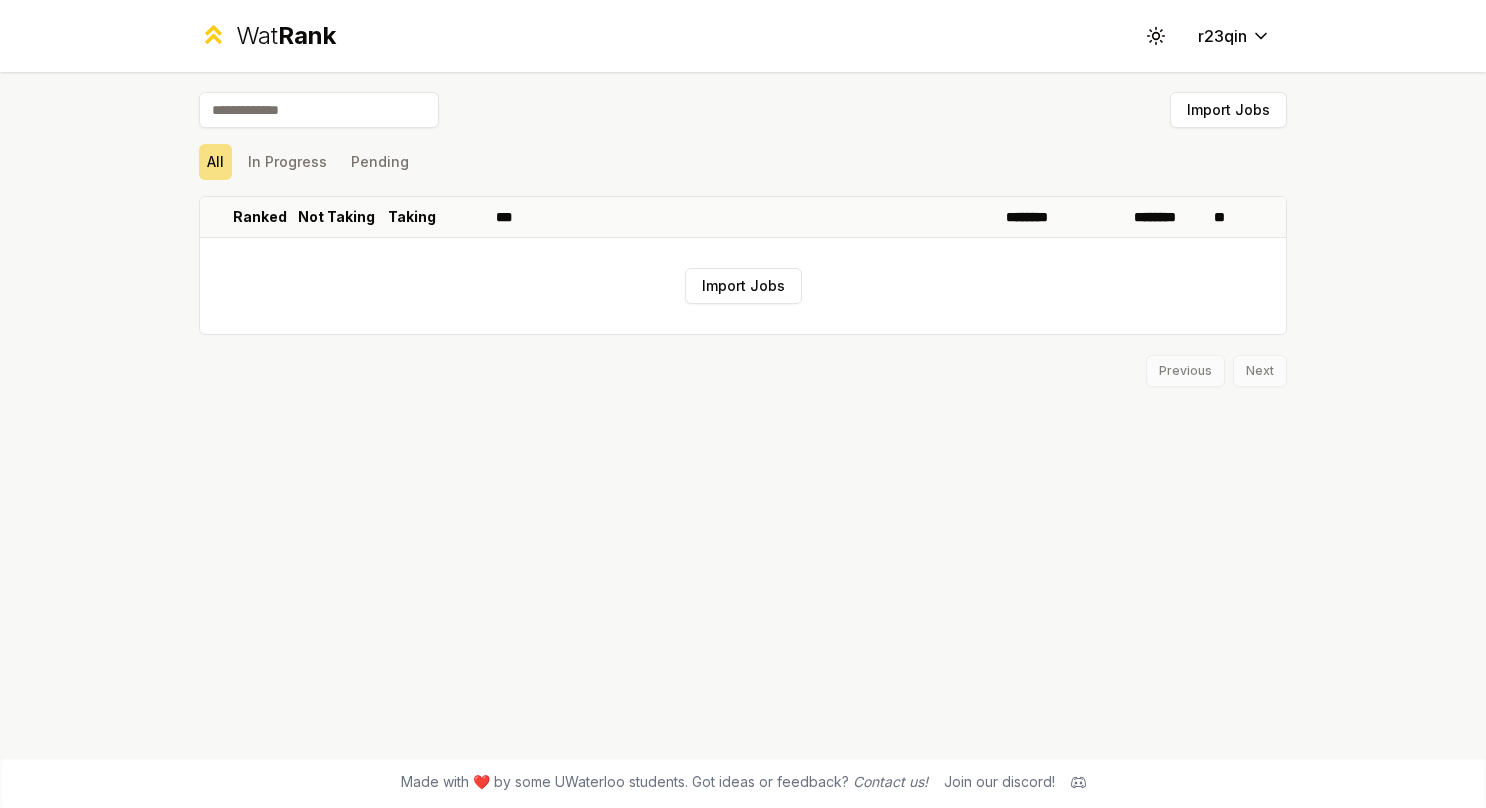 click at bounding box center (319, 110) 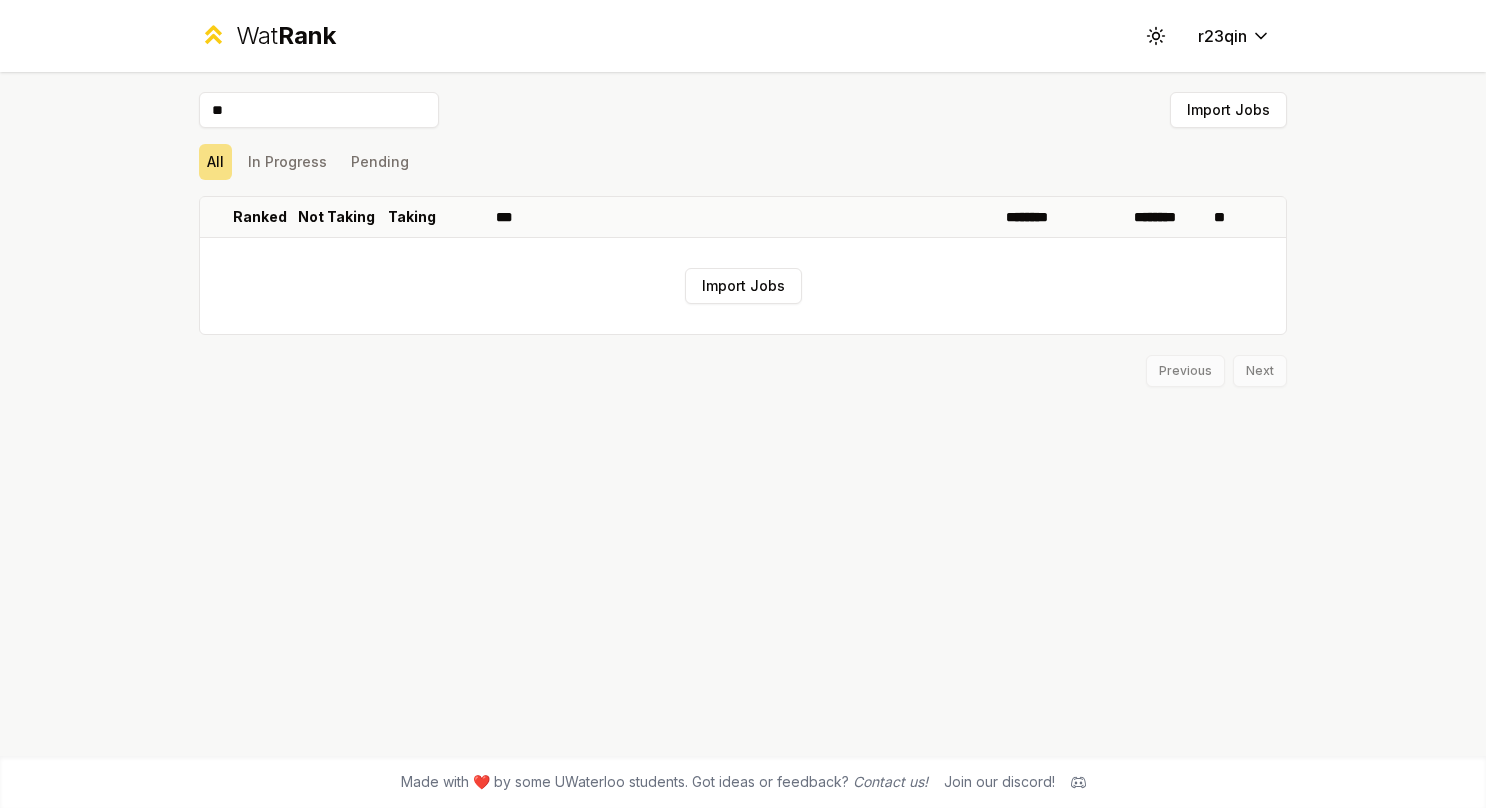 type on "***" 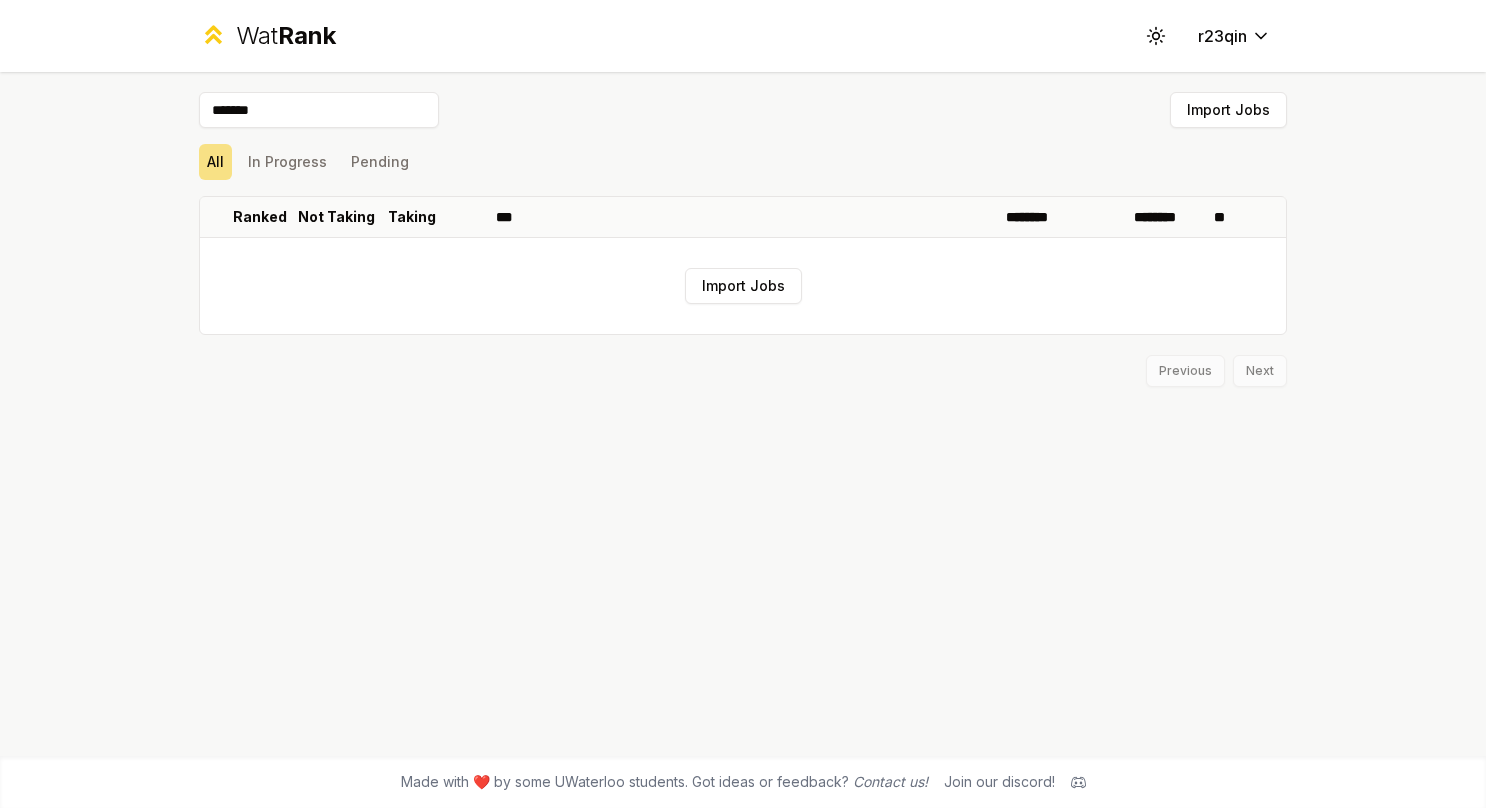 type on "*******" 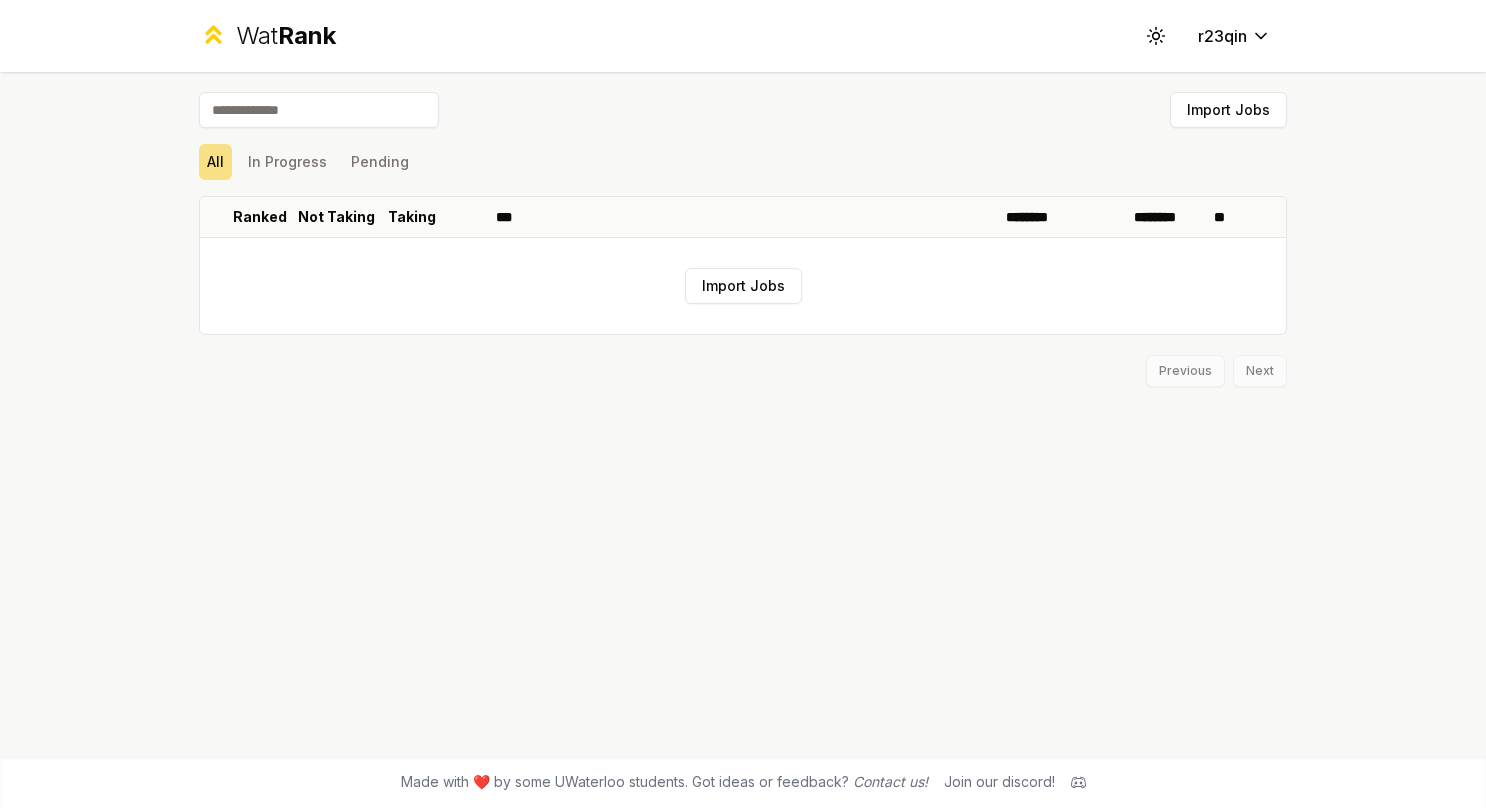 type 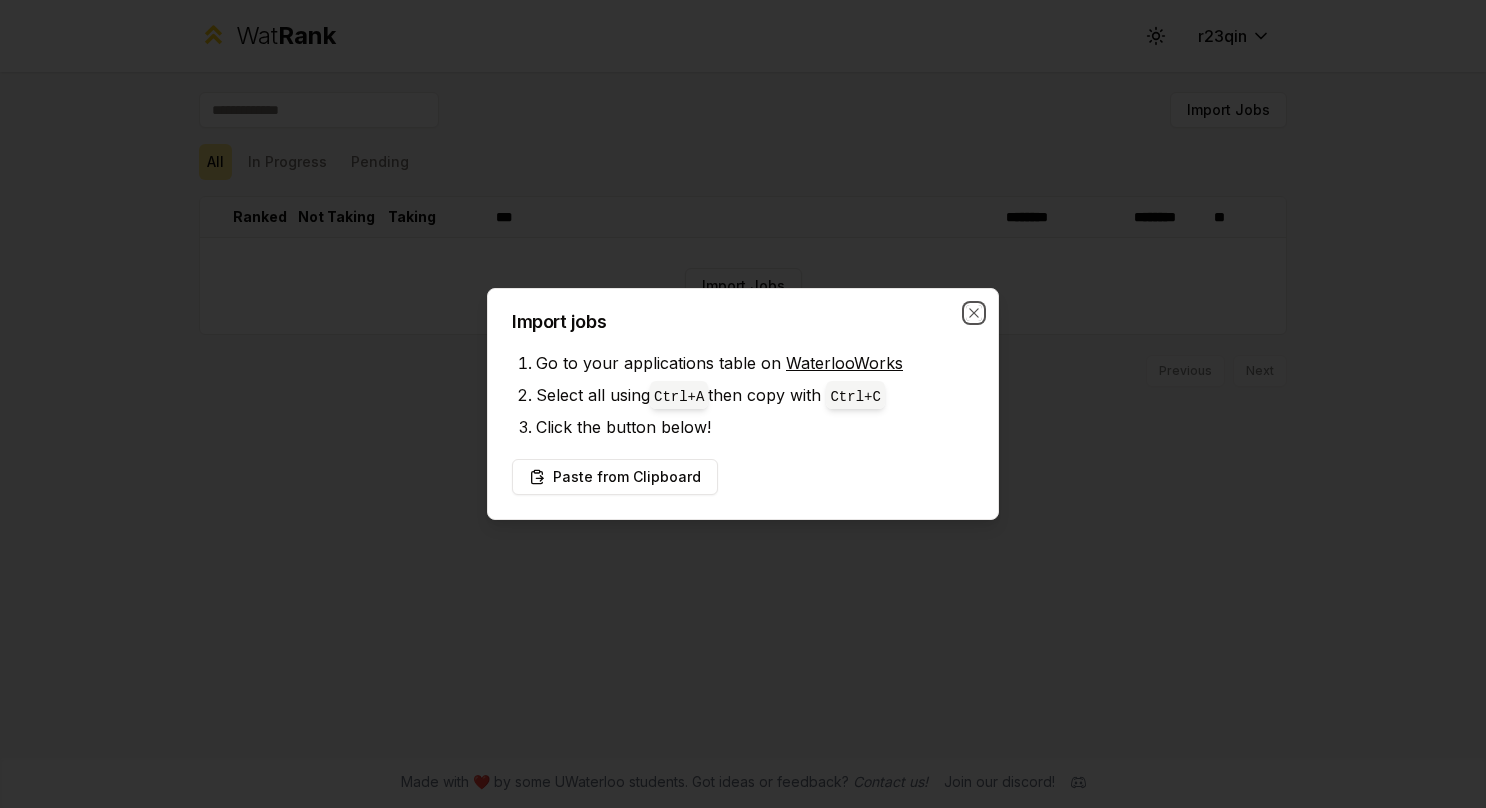 click 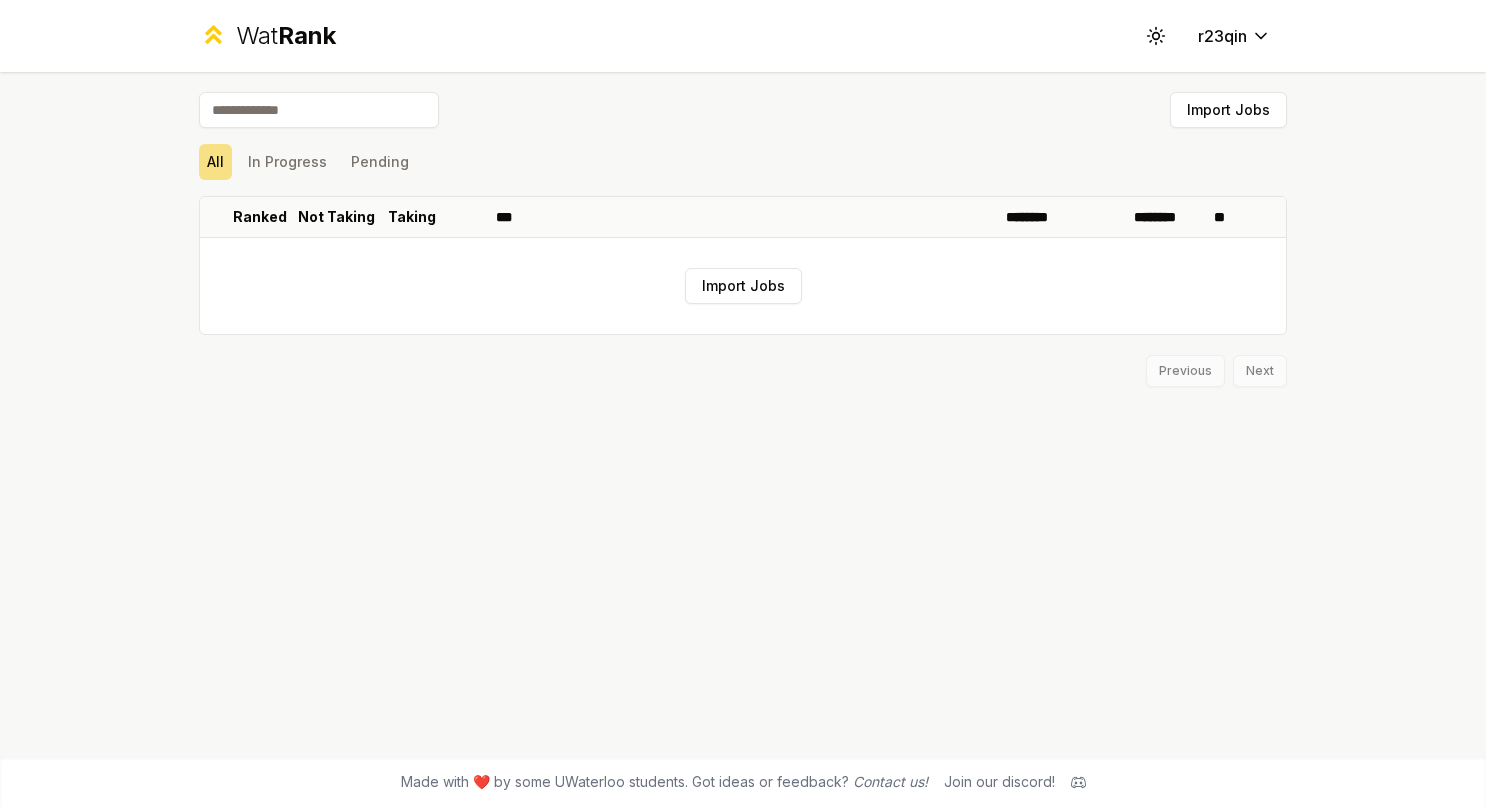 click on "Import Jobs" at bounding box center [743, 286] 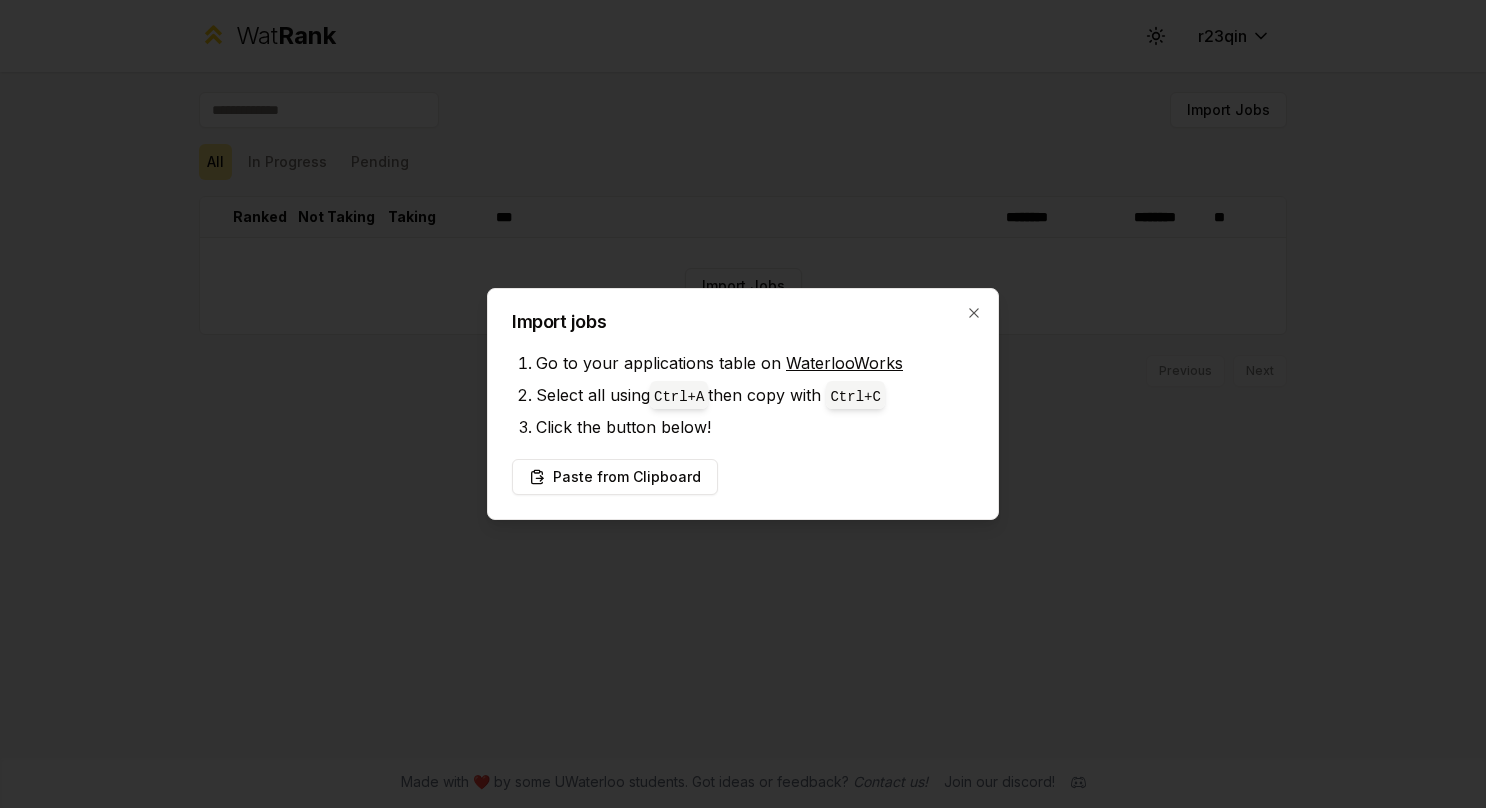 click on "Paste from Clipboard" at bounding box center [615, 477] 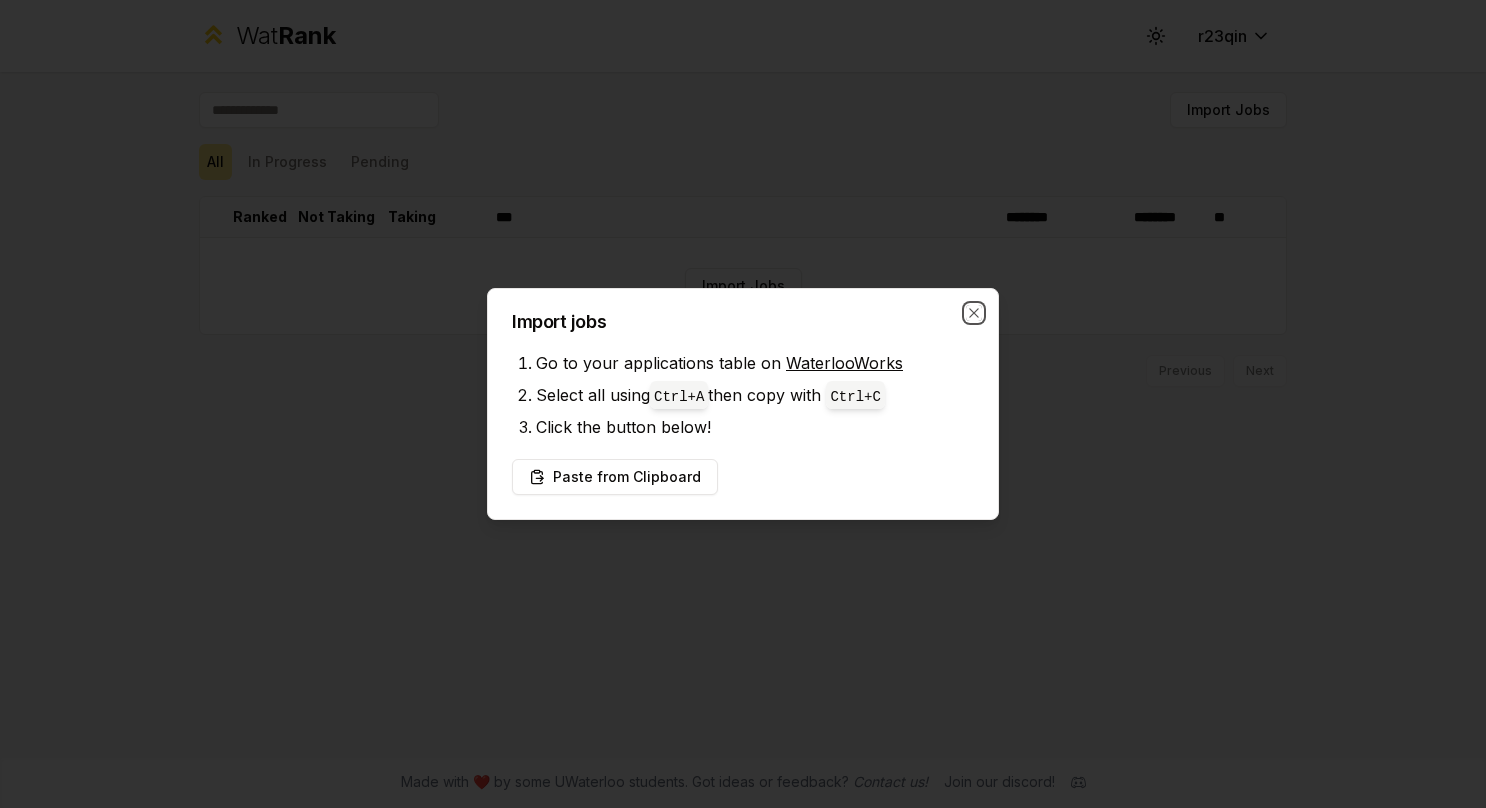 click 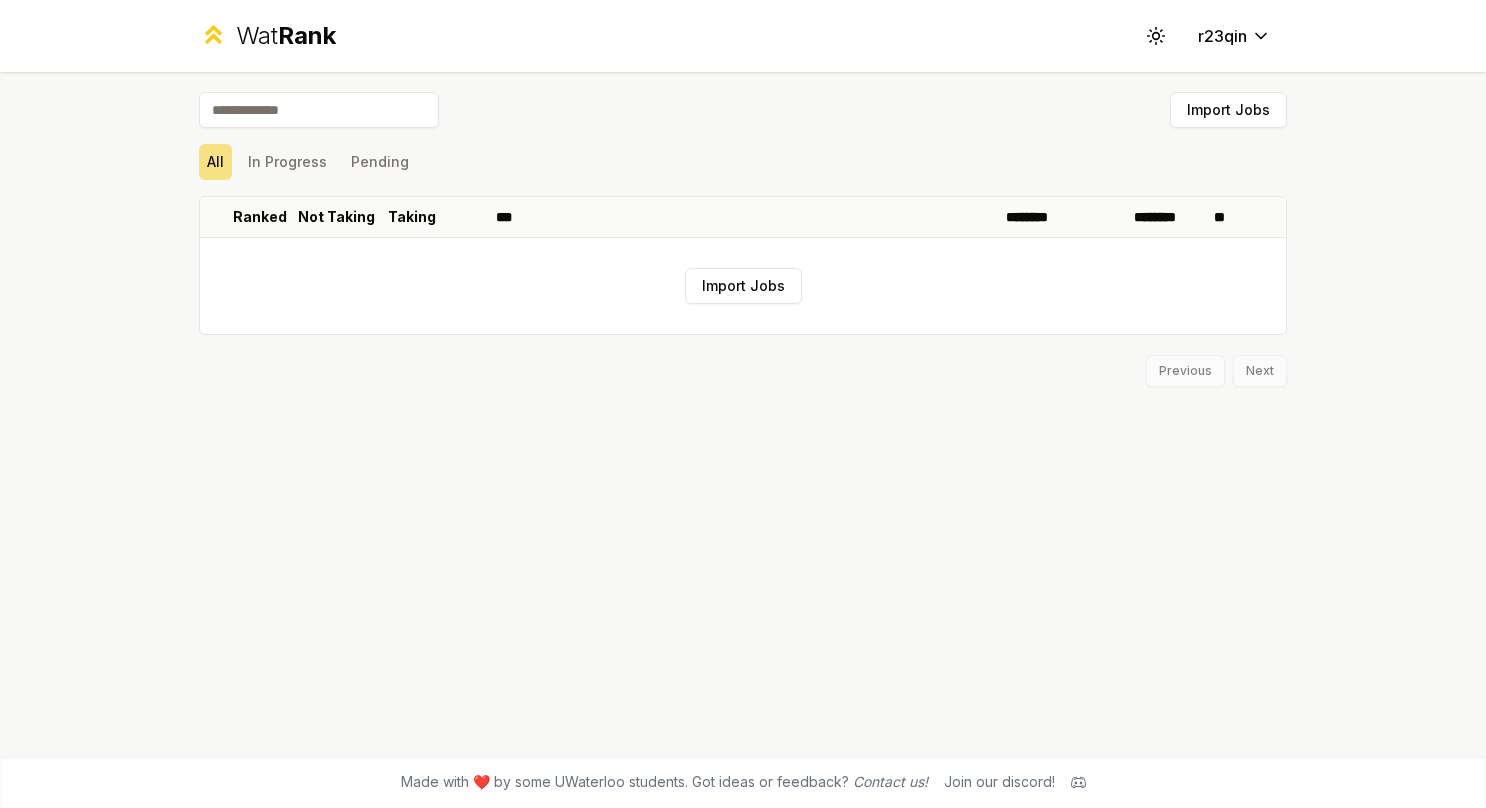 click on "Import Jobs" at bounding box center (743, 286) 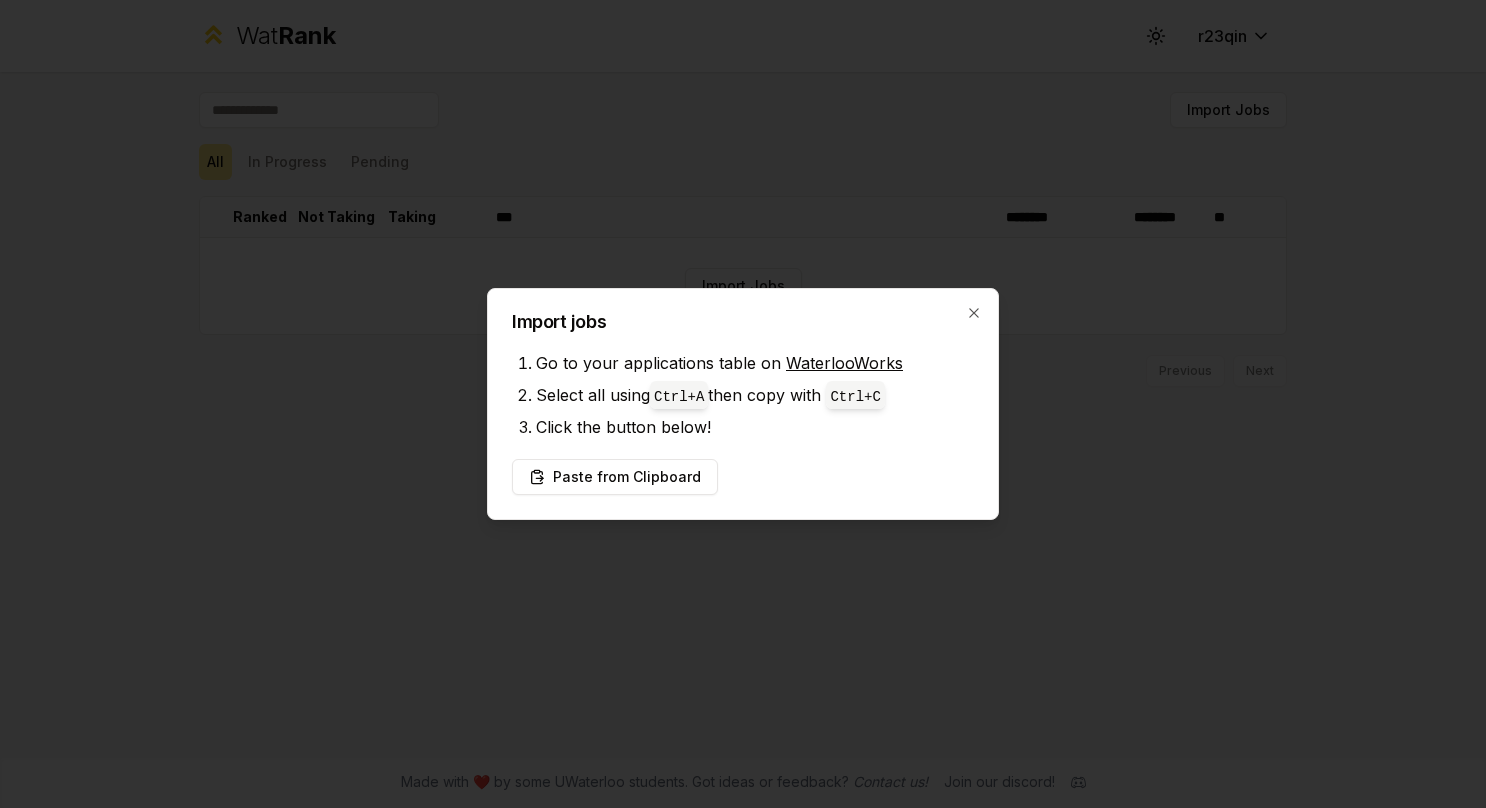 click on "Paste from Clipboard" at bounding box center (615, 477) 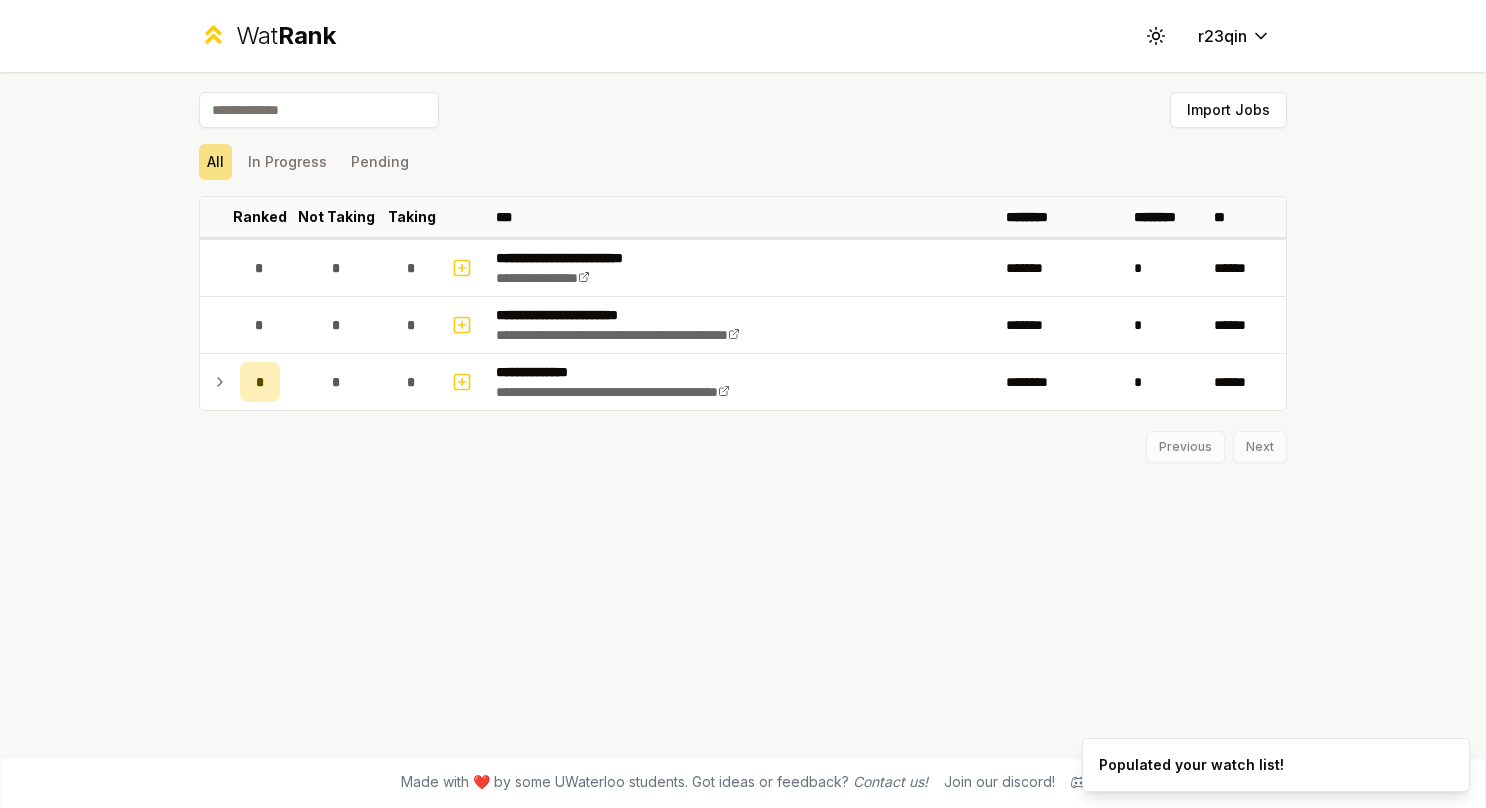 click 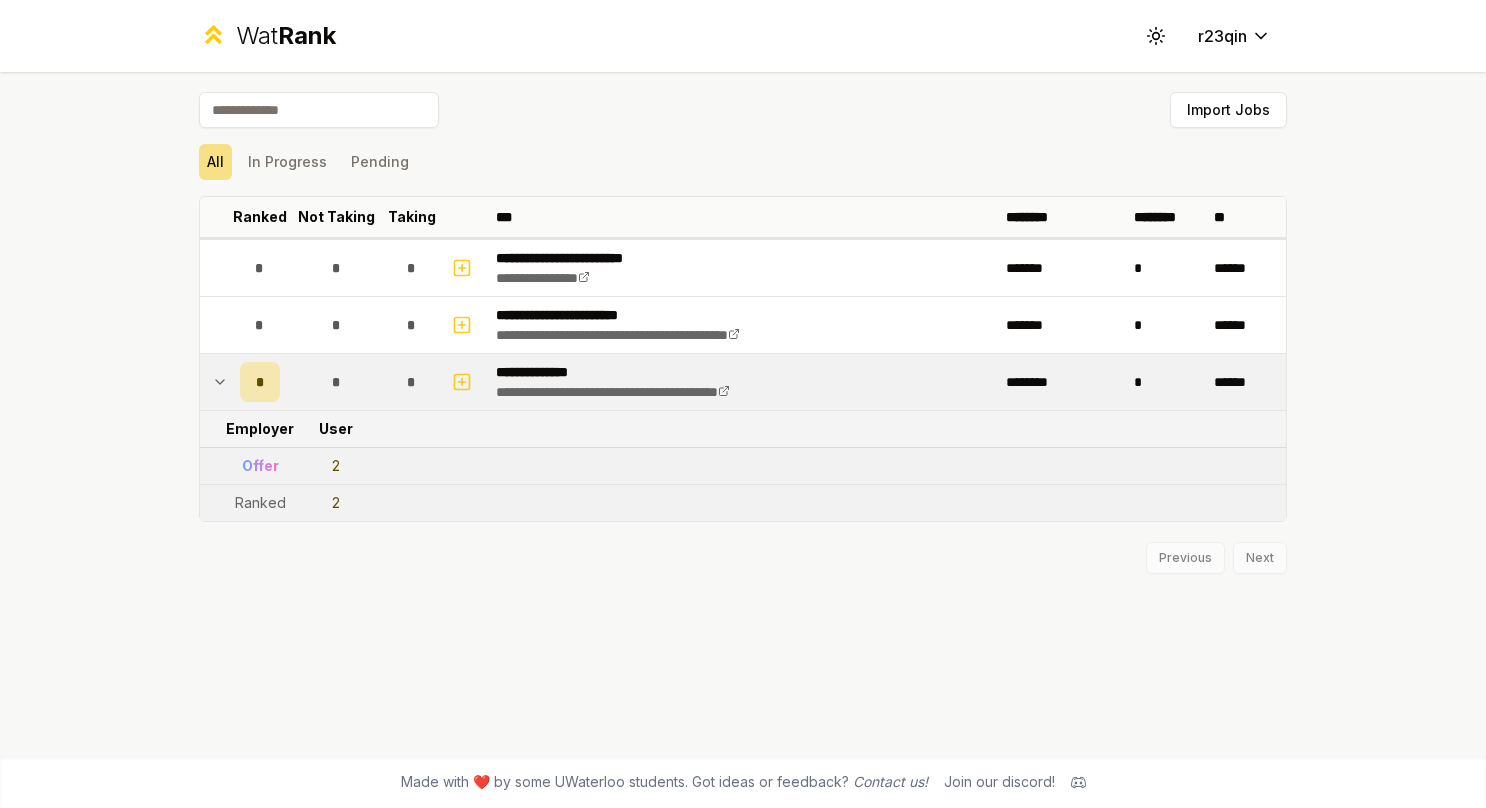 click 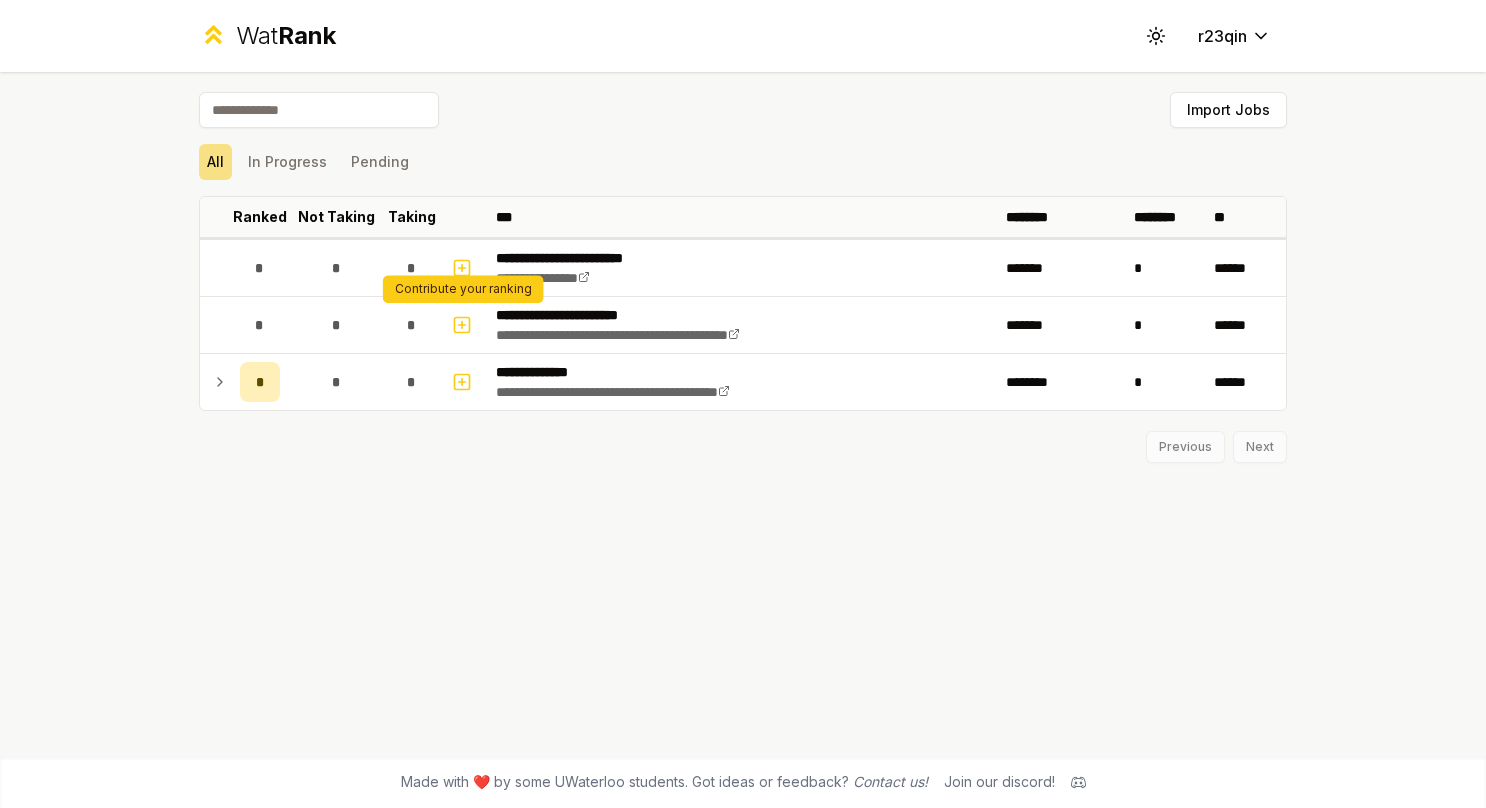 click 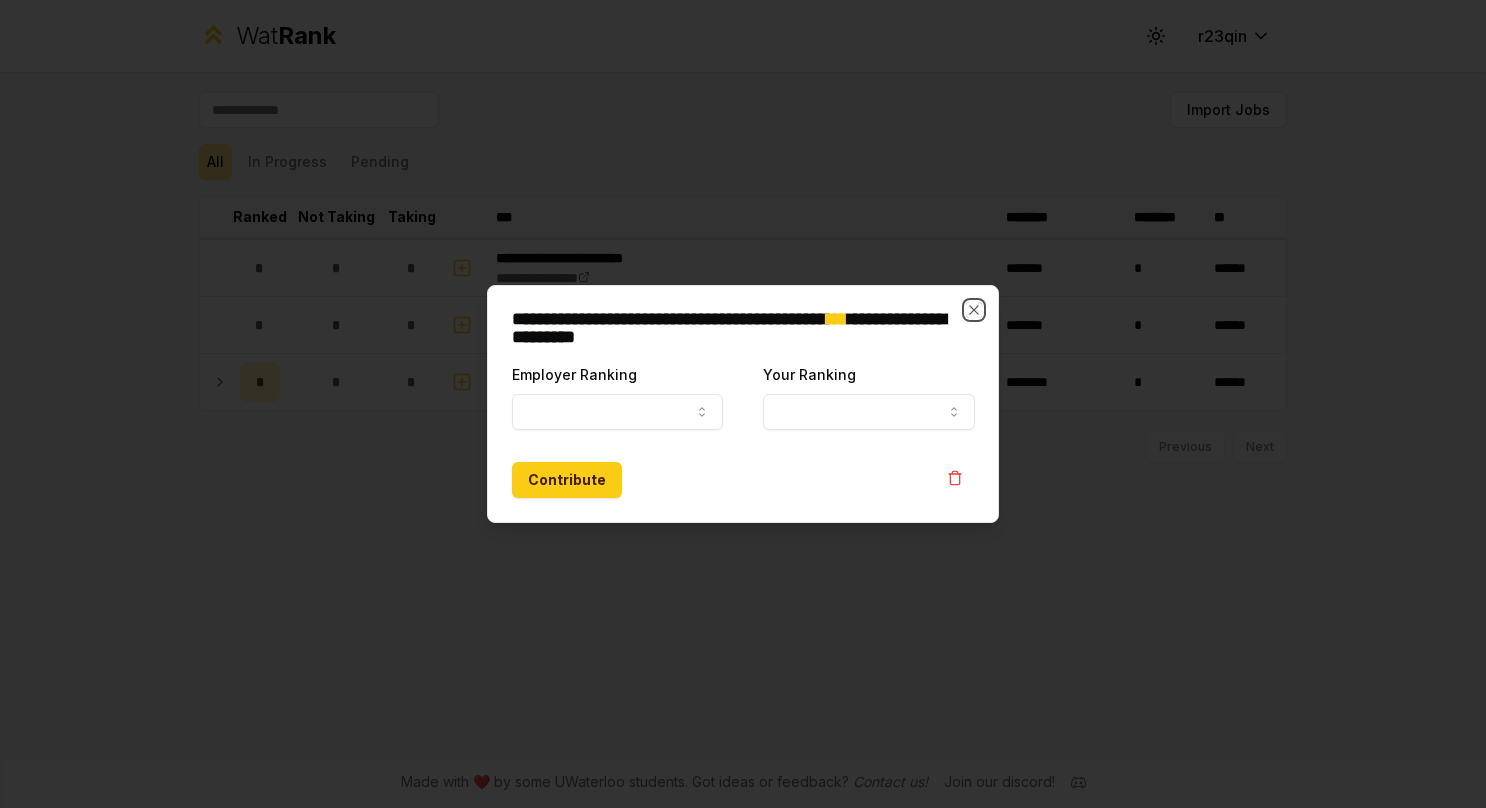 click 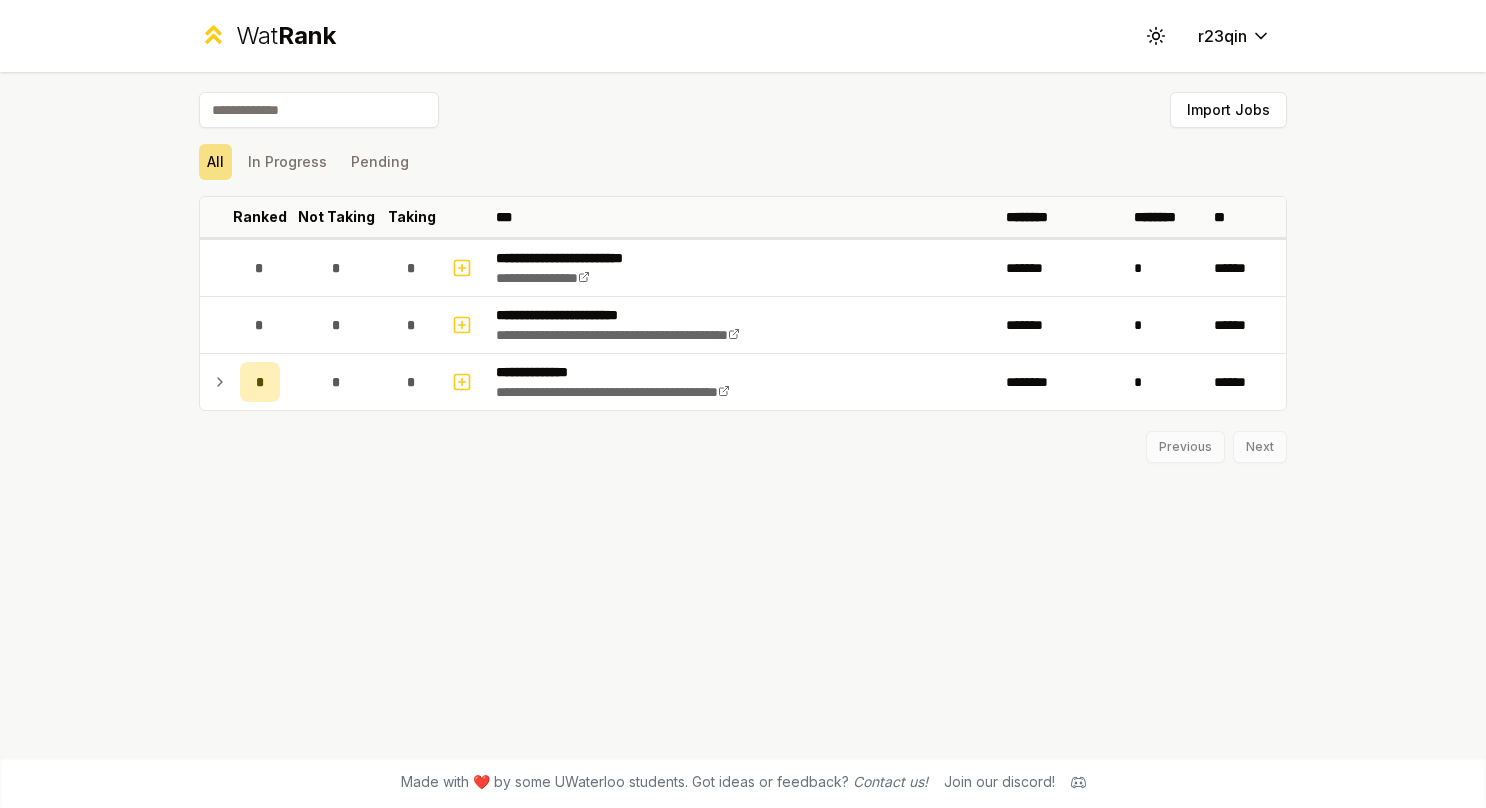 click on "*" at bounding box center [260, 268] 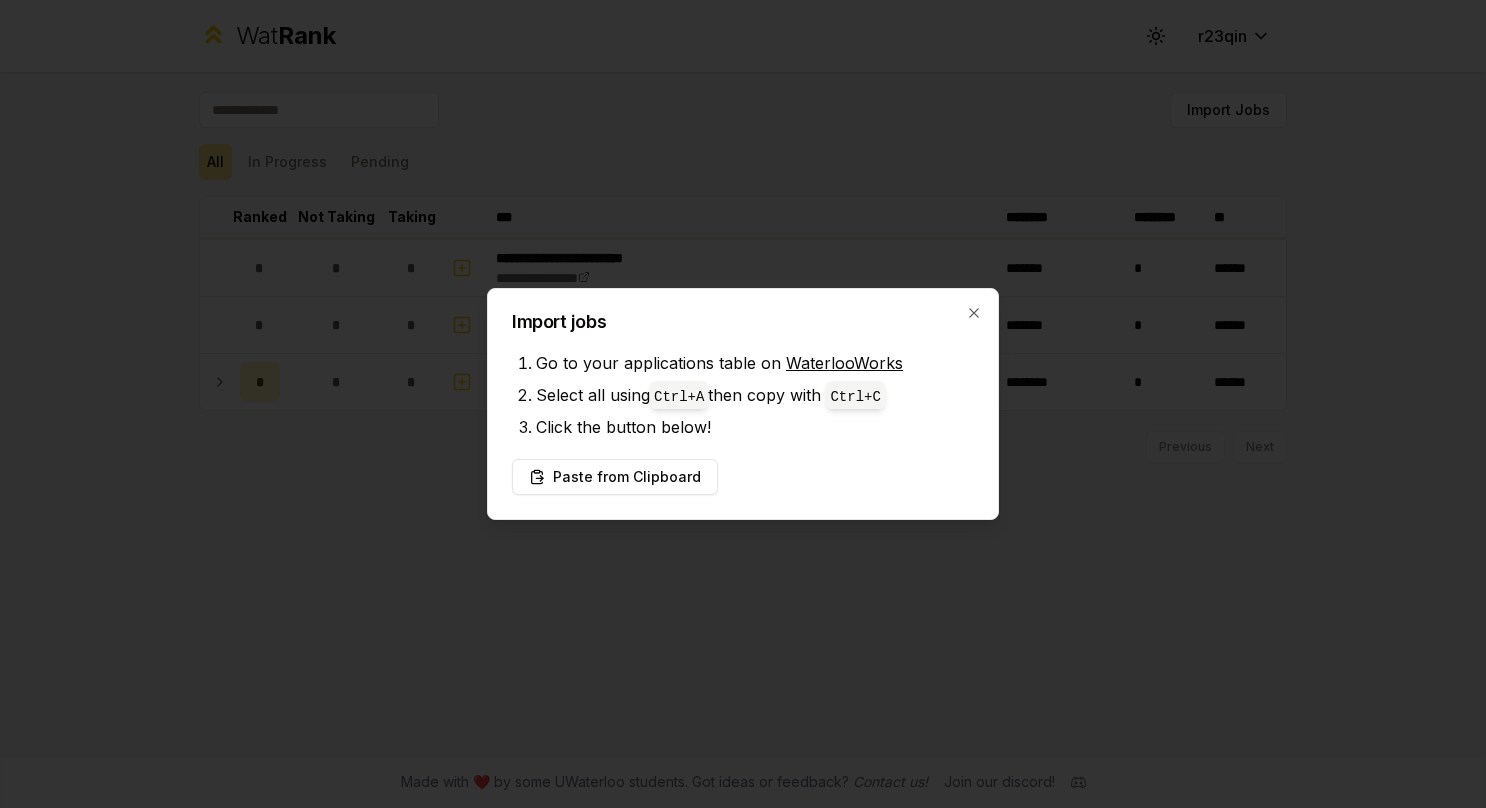 click on "Paste from Clipboard" at bounding box center (615, 477) 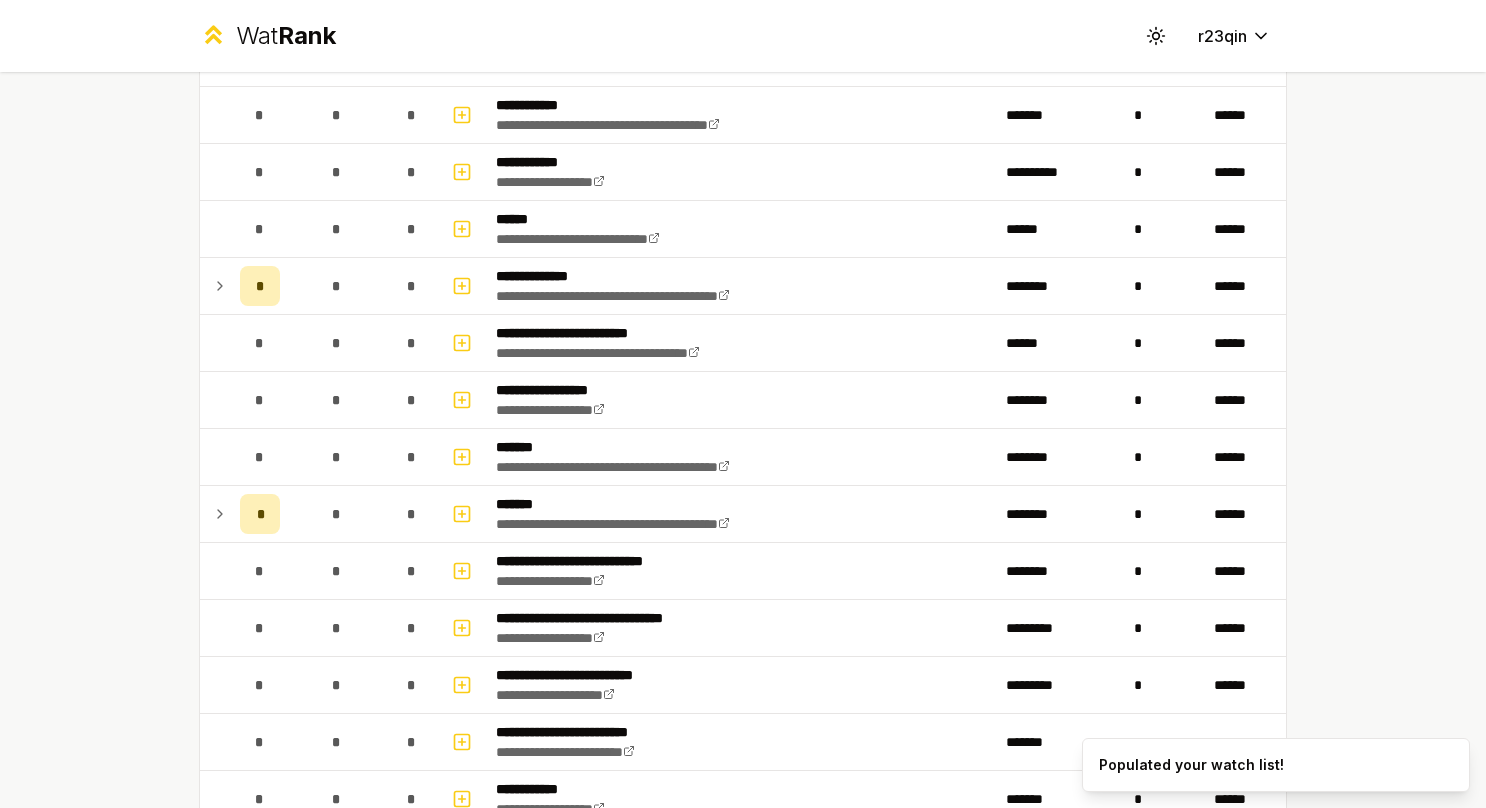 scroll, scrollTop: 2200, scrollLeft: 0, axis: vertical 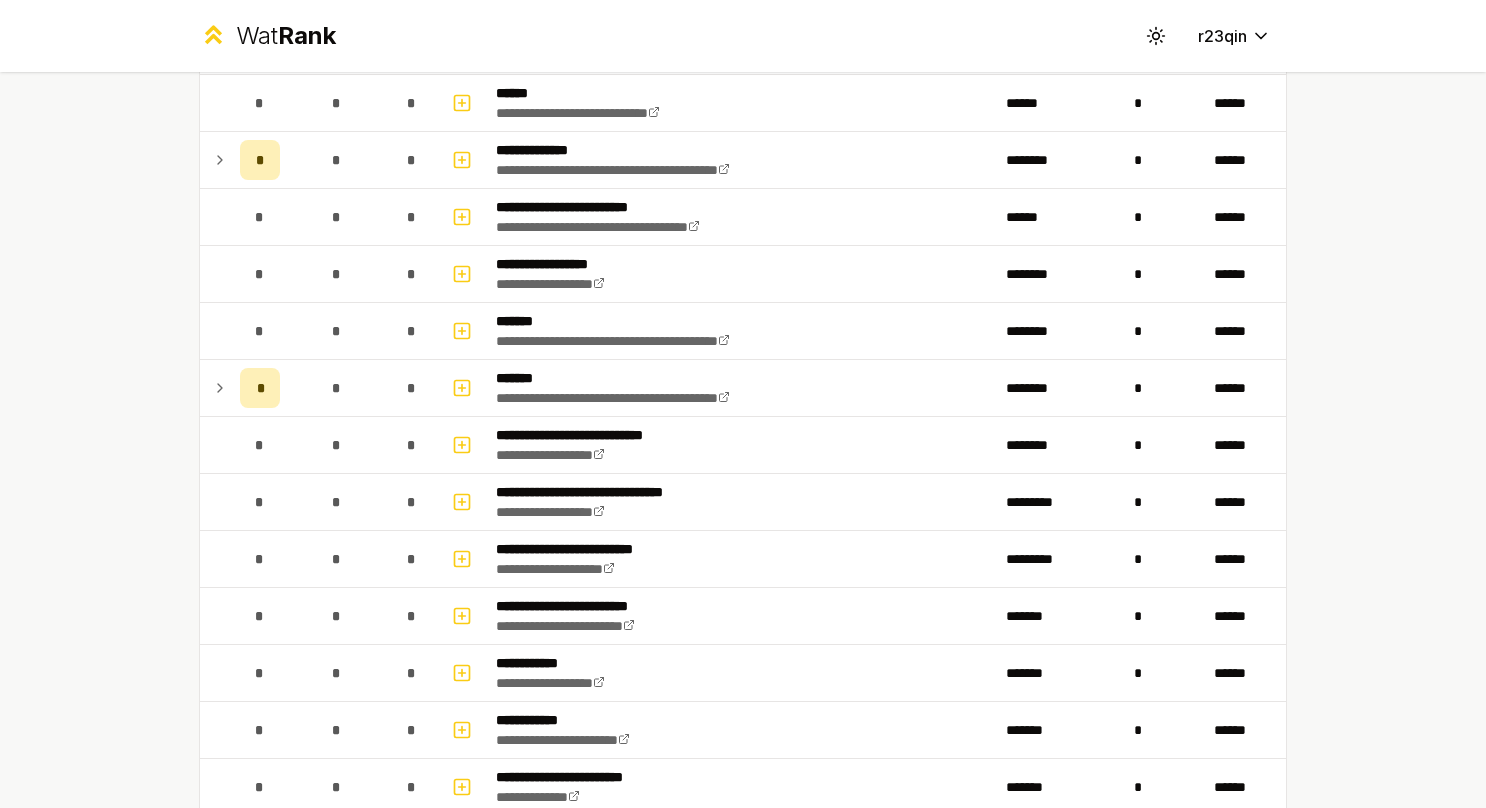 click 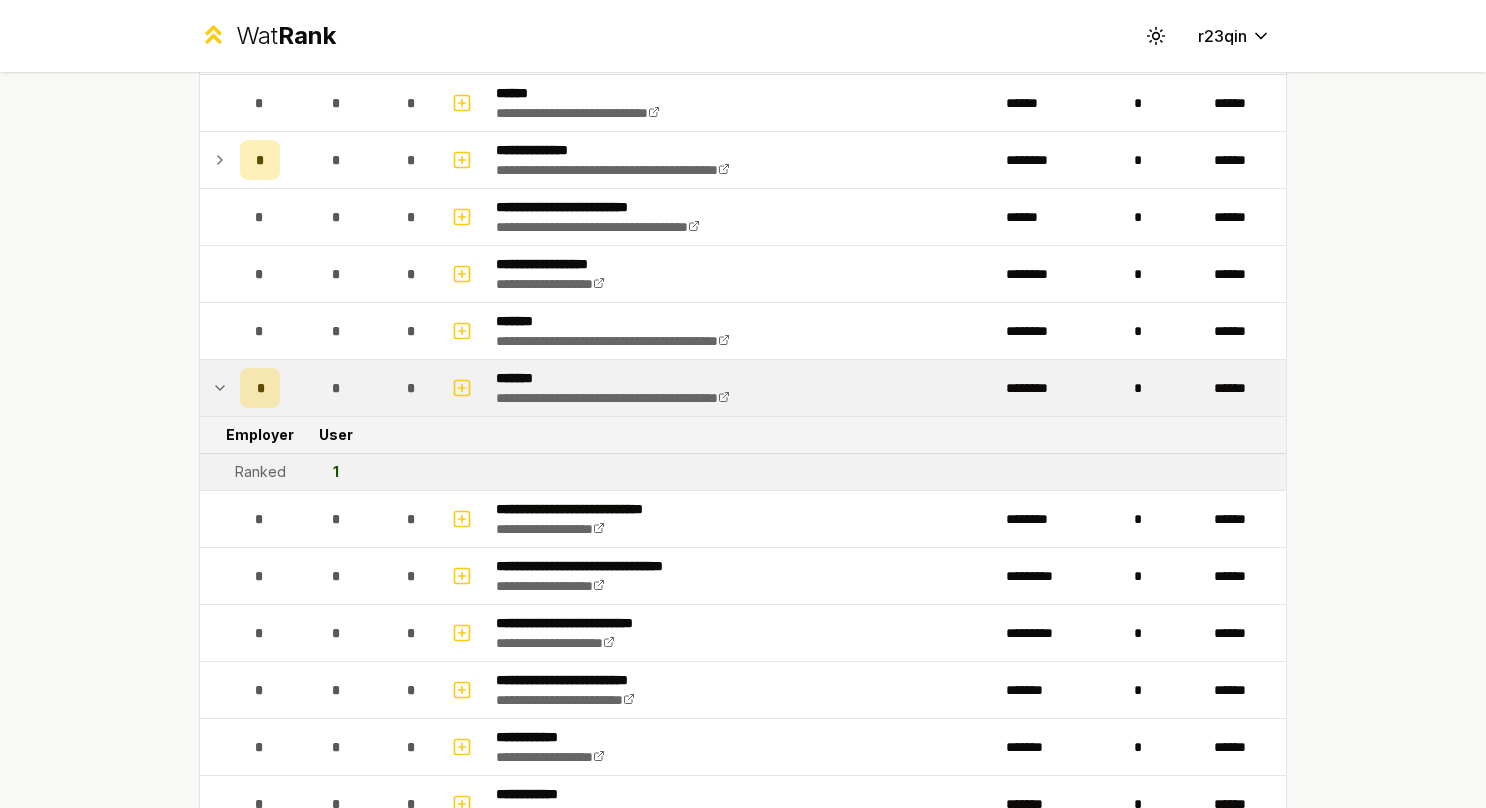 click on "Ranked 1" at bounding box center (743, 472) 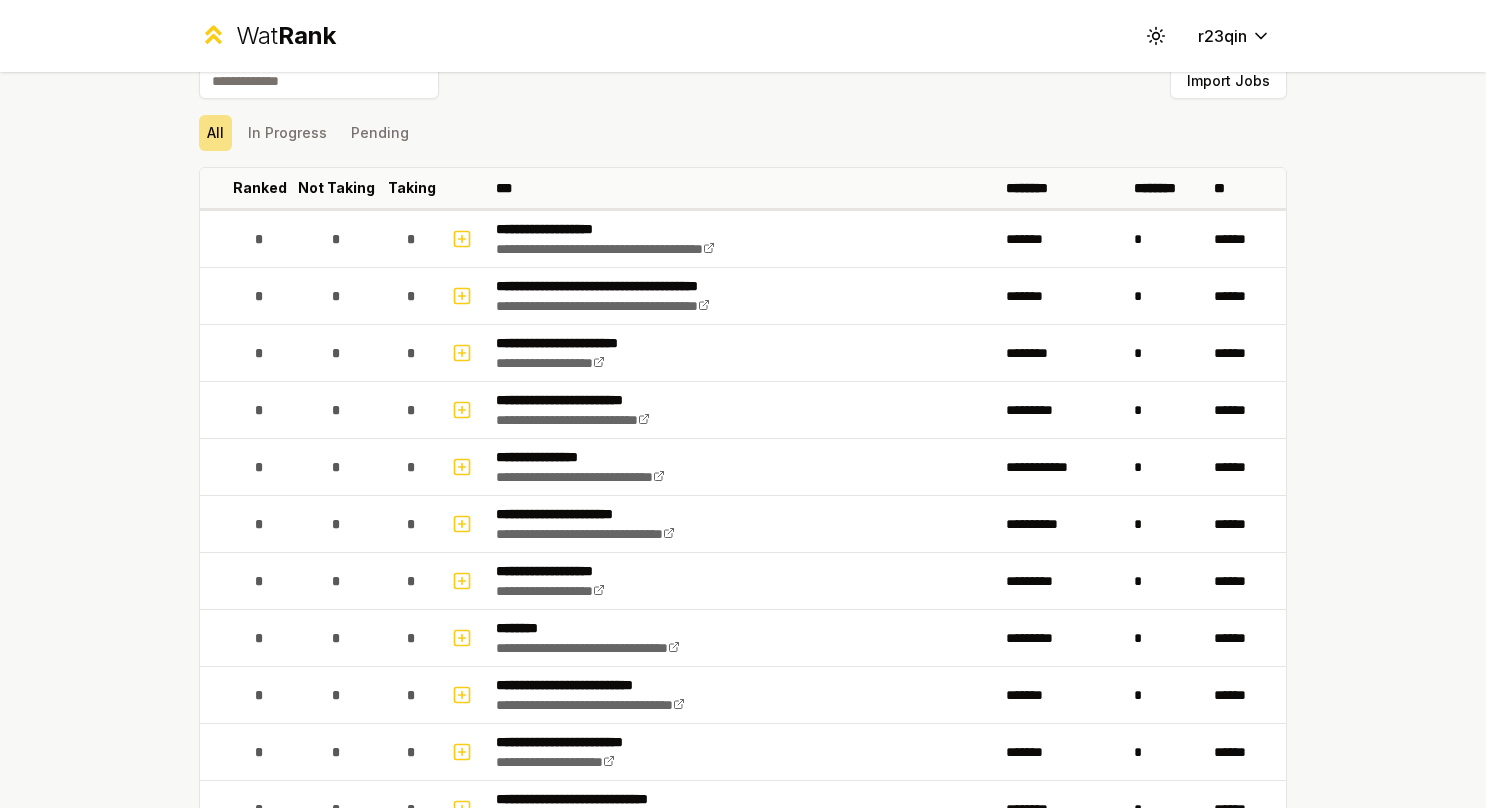 scroll, scrollTop: 0, scrollLeft: 0, axis: both 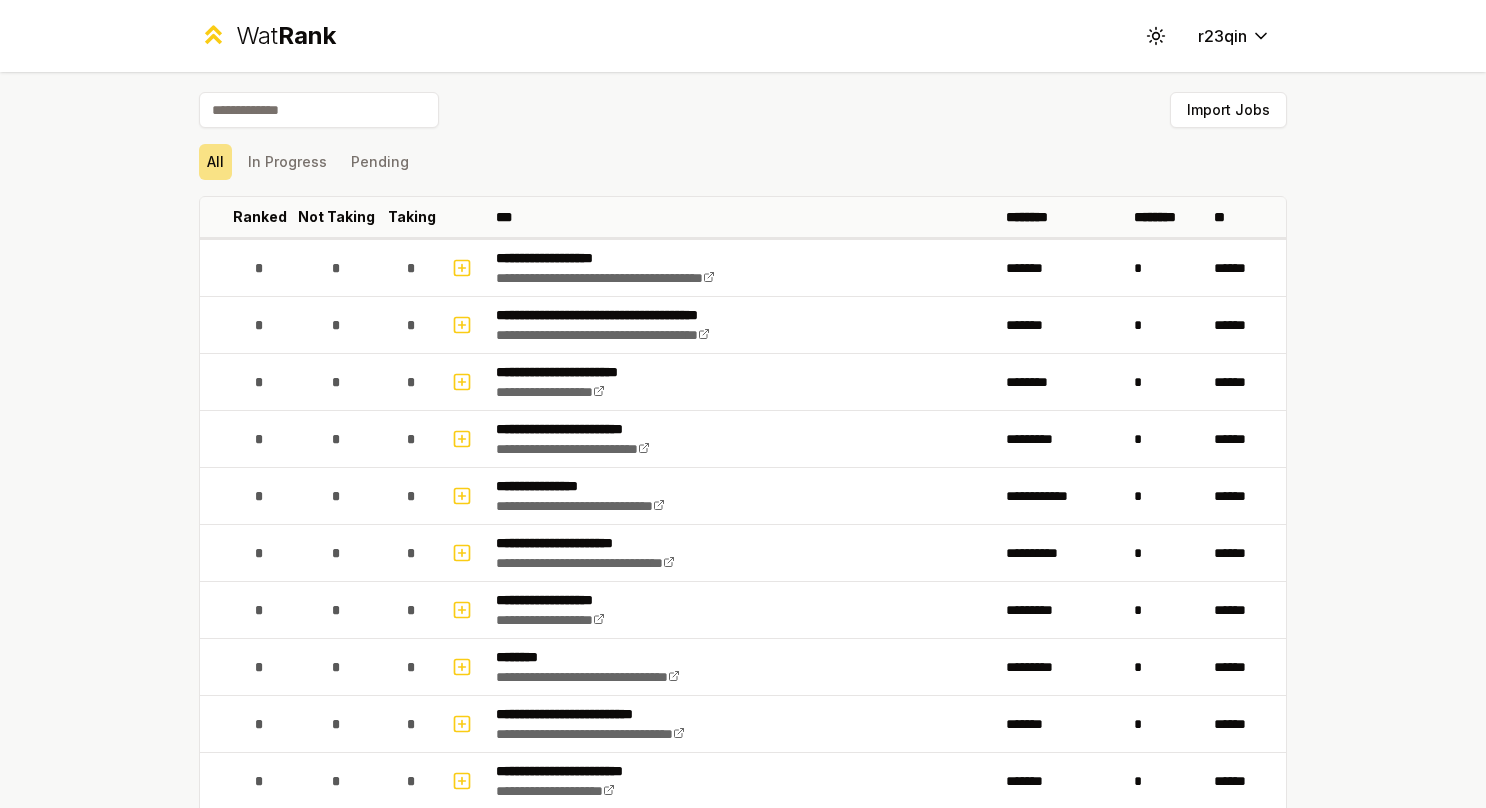 click on "In Progress" at bounding box center [287, 162] 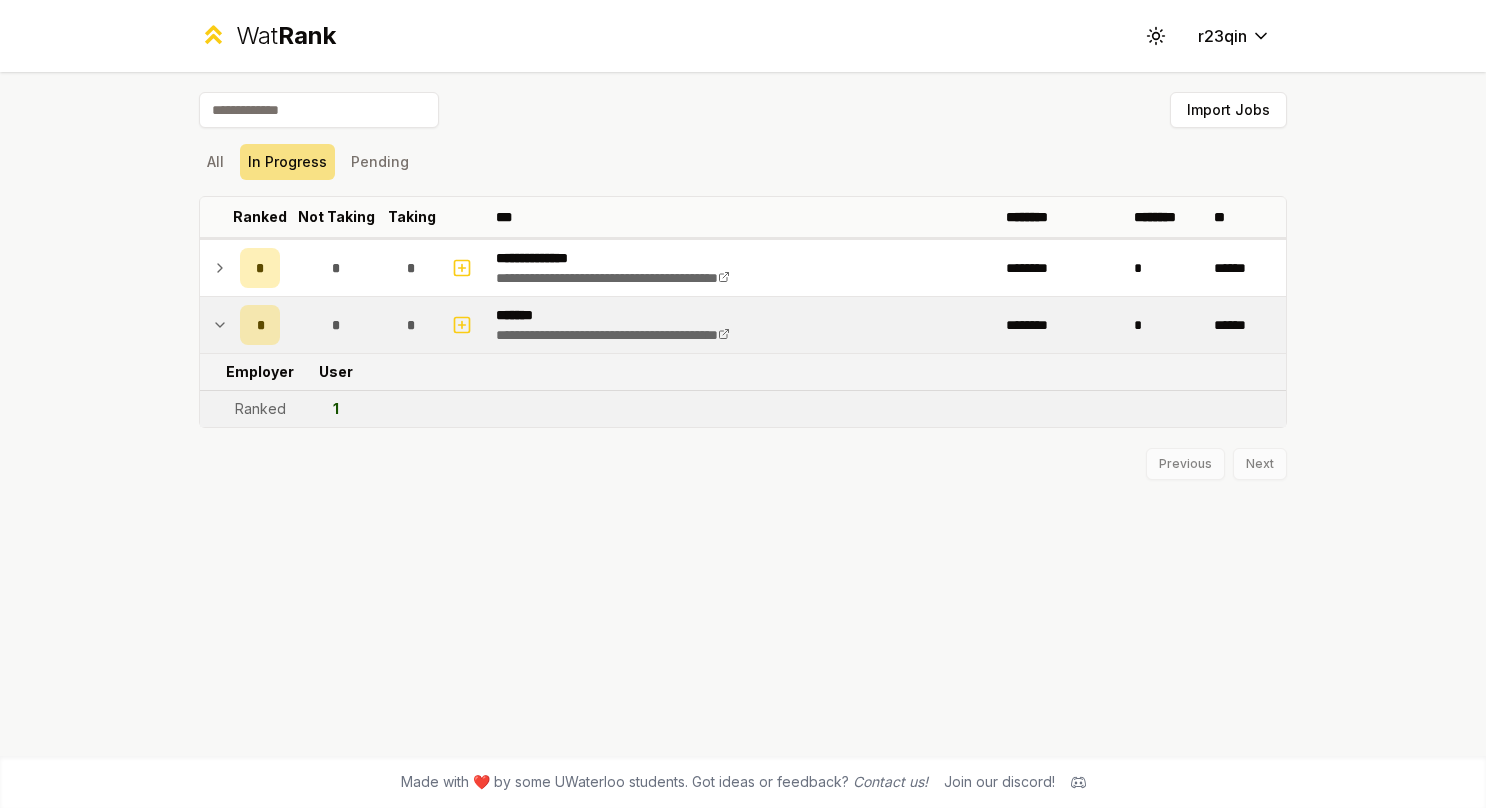 click on "Pending" at bounding box center (380, 162) 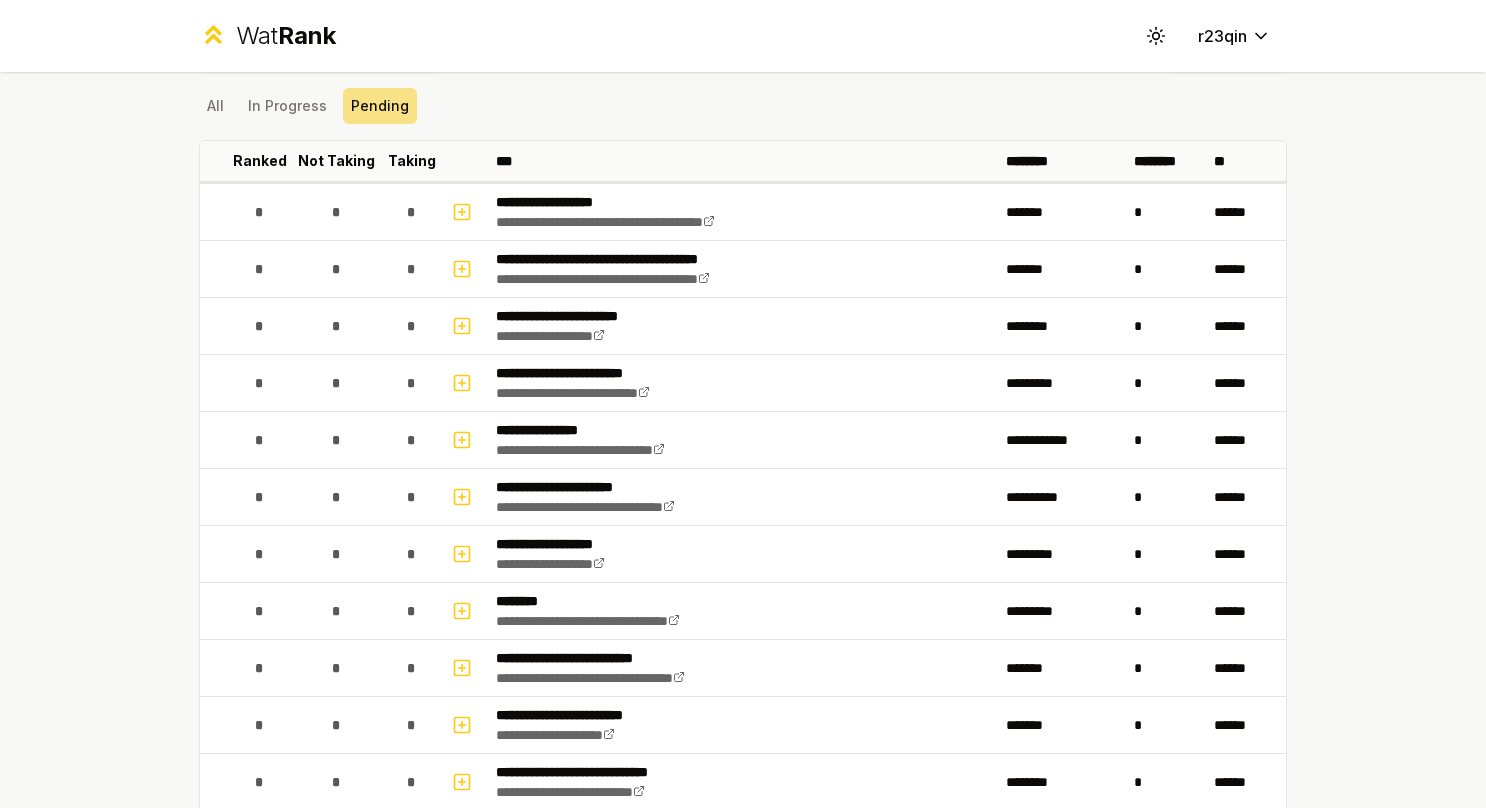 scroll, scrollTop: 0, scrollLeft: 0, axis: both 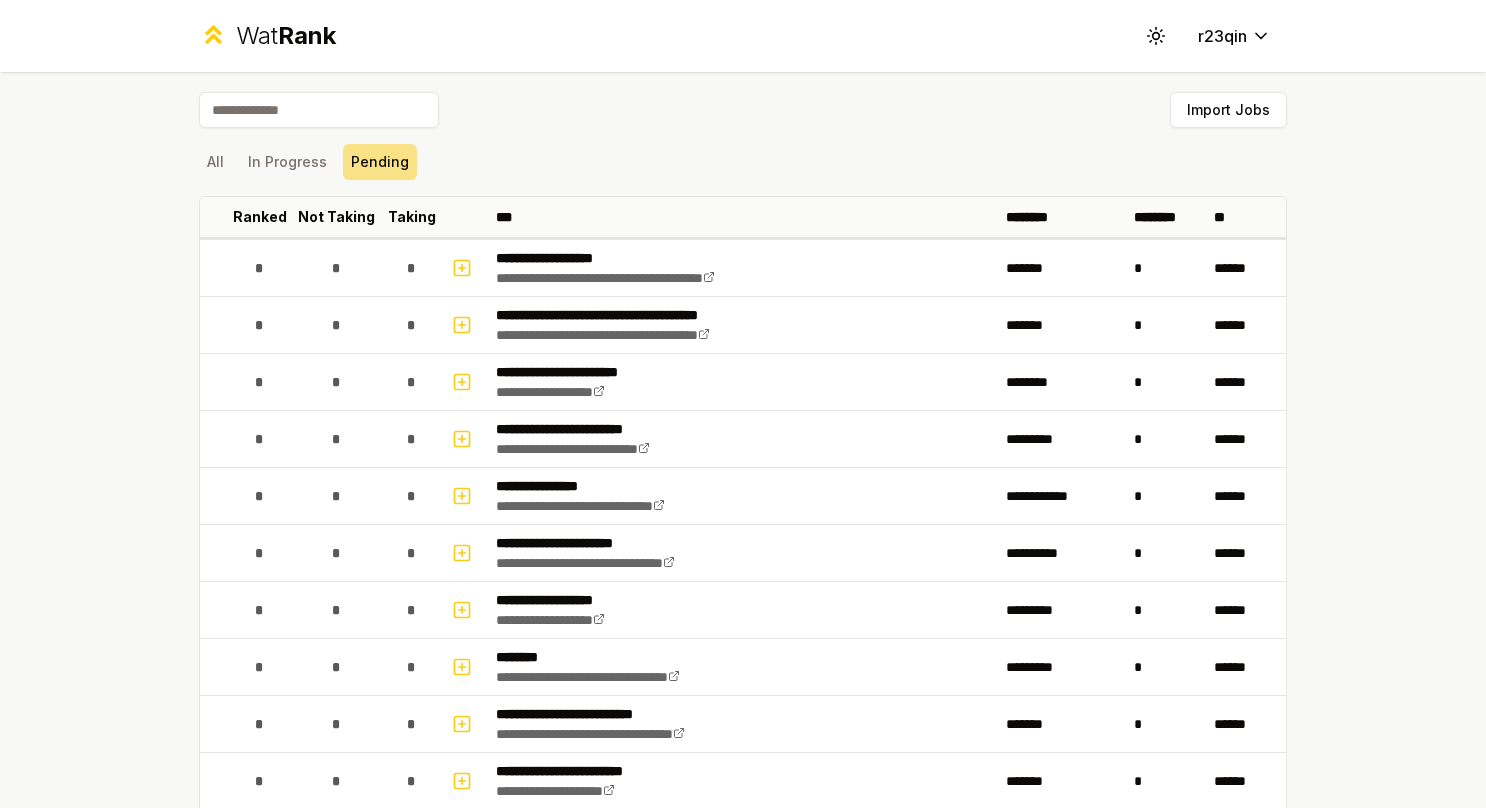 click on "All" at bounding box center [215, 162] 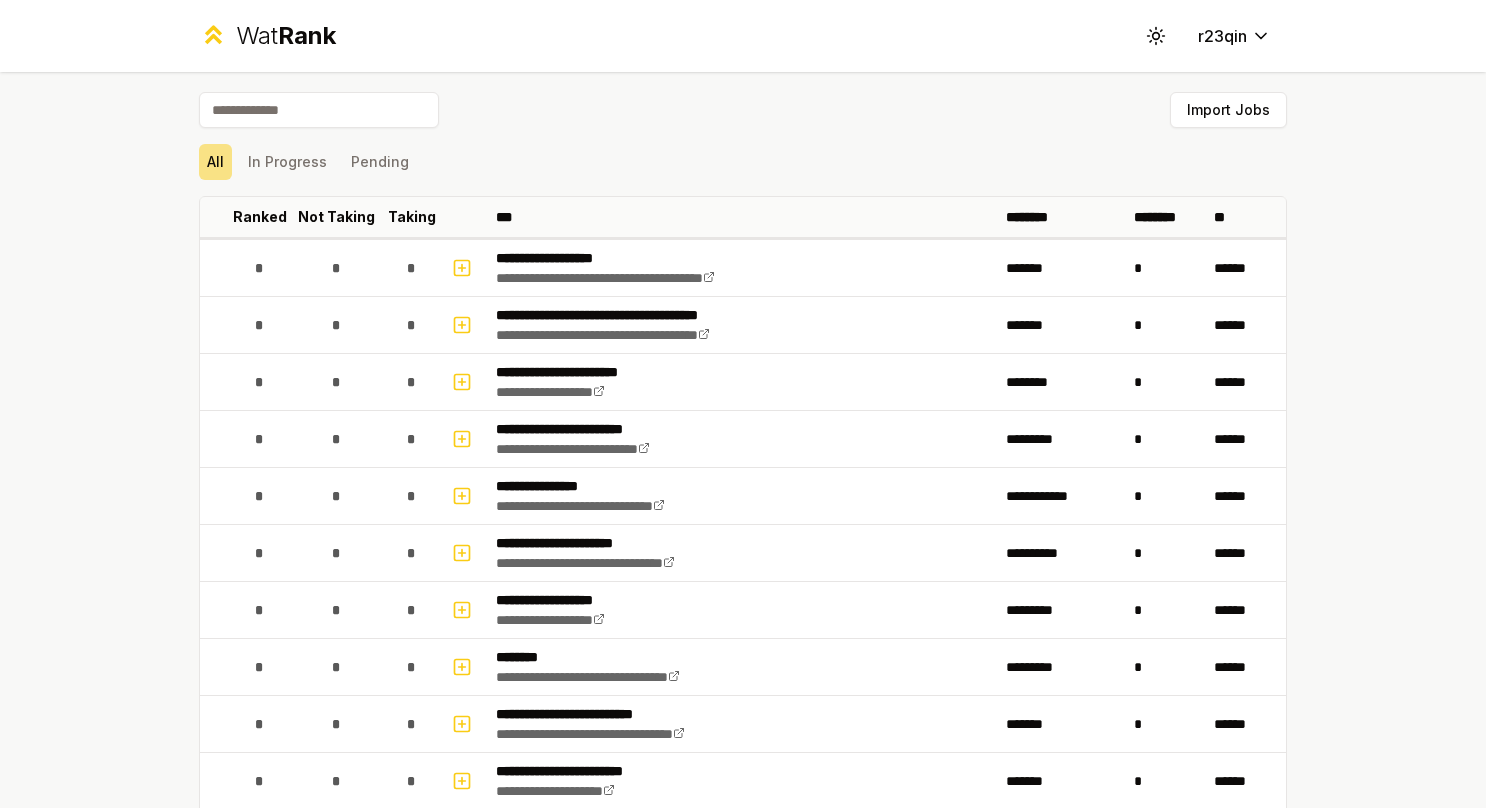 click on "Import Jobs" at bounding box center (1228, 110) 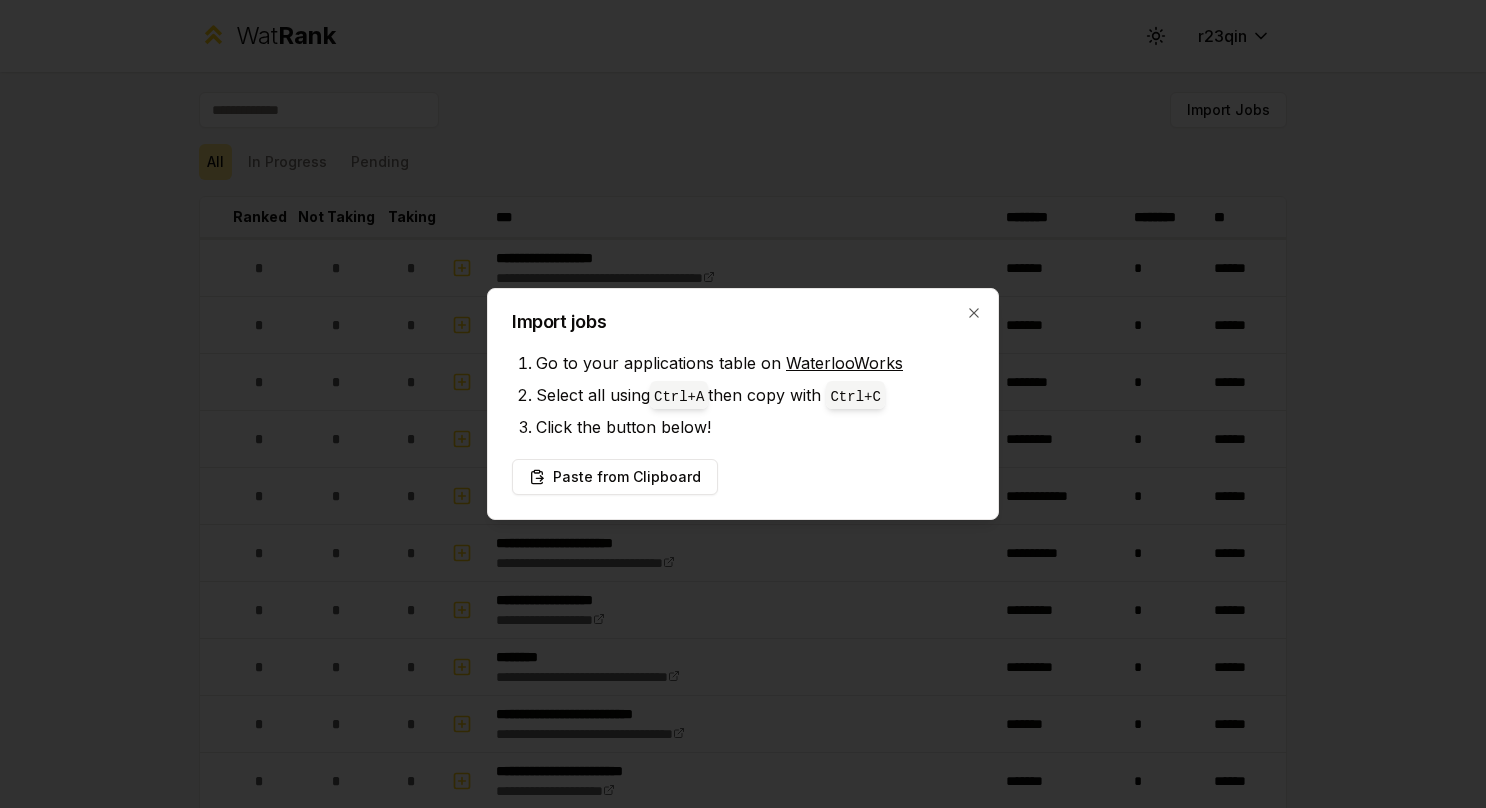 type 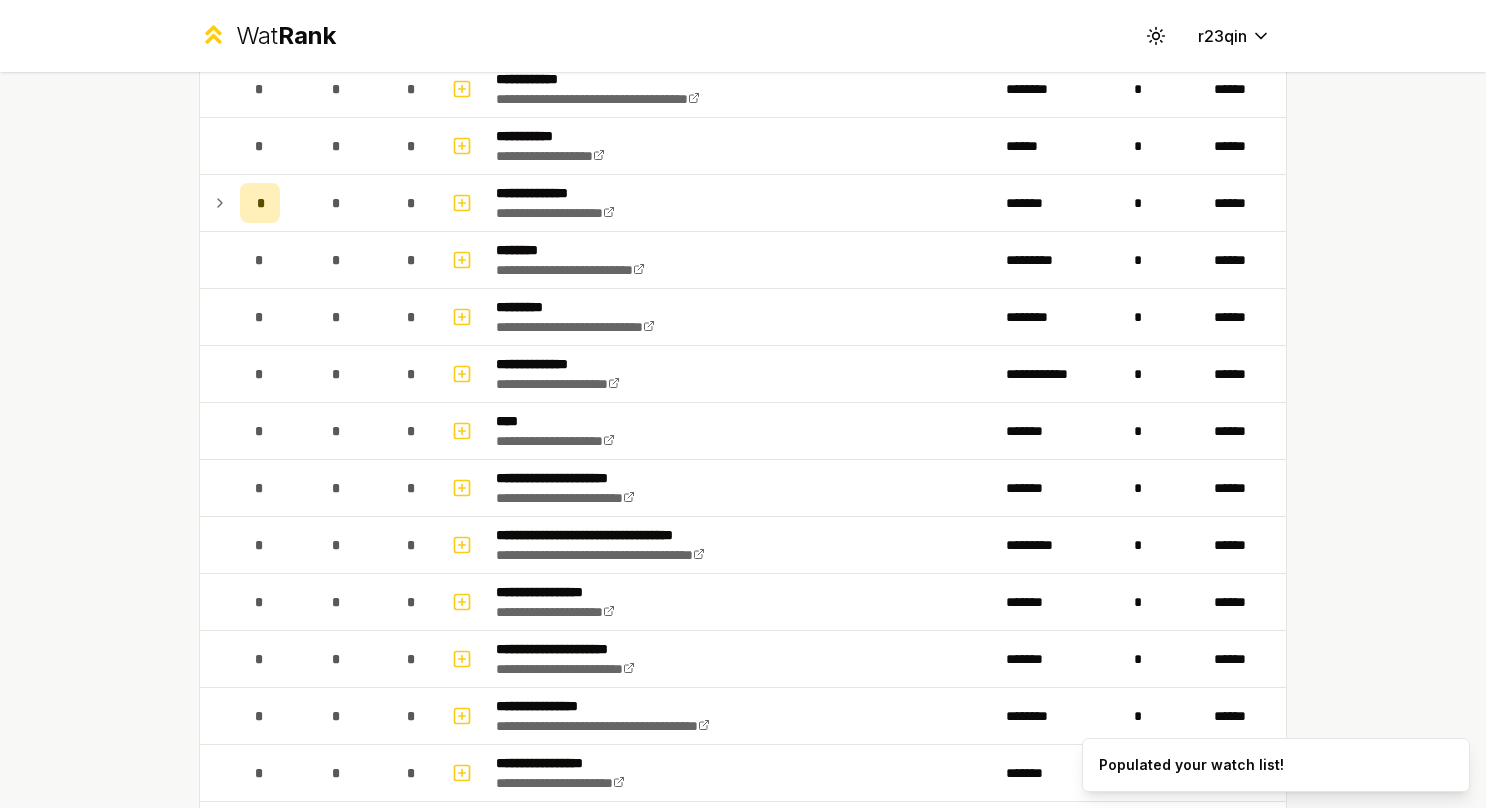 scroll, scrollTop: 2900, scrollLeft: 0, axis: vertical 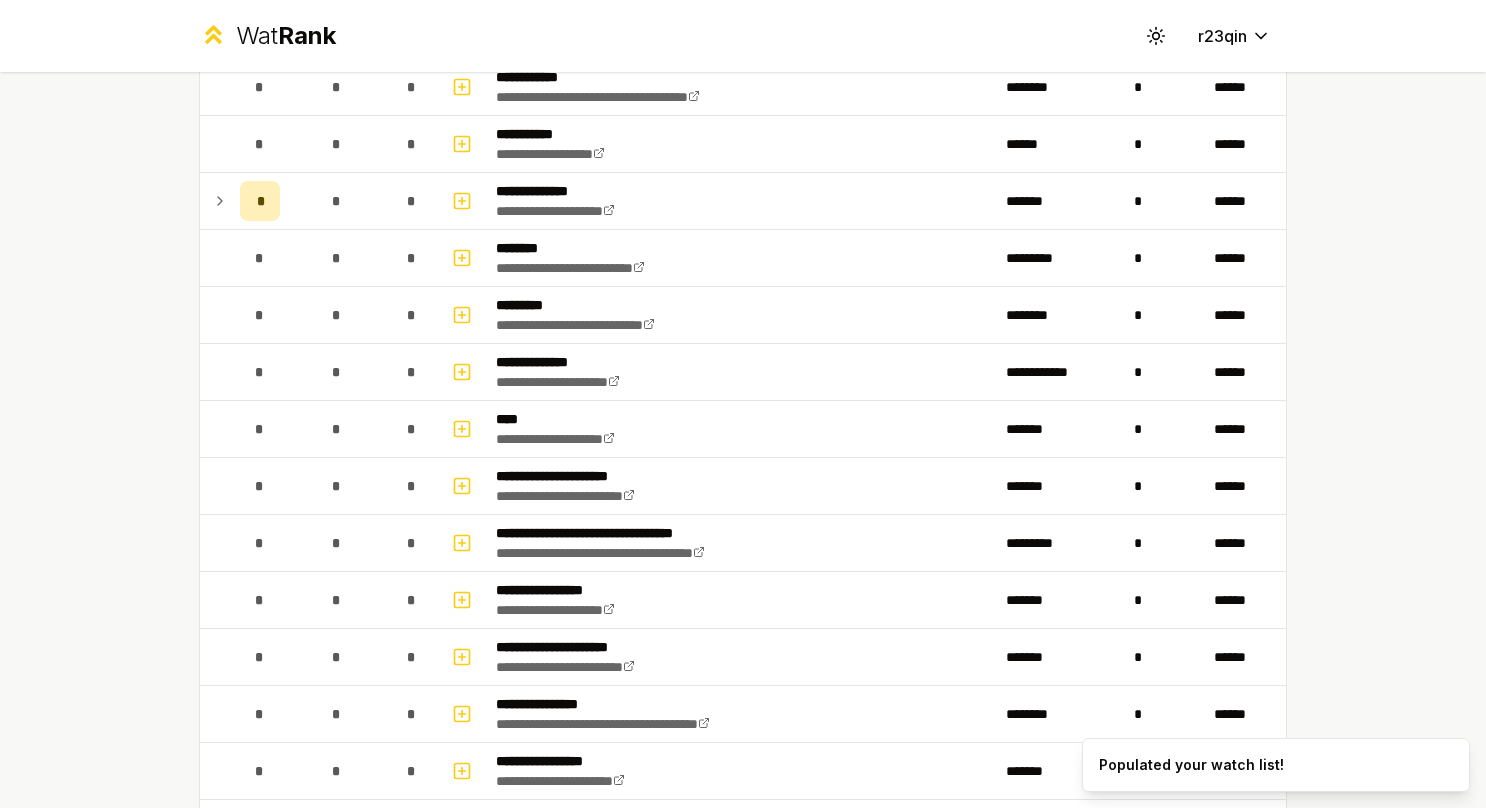 click 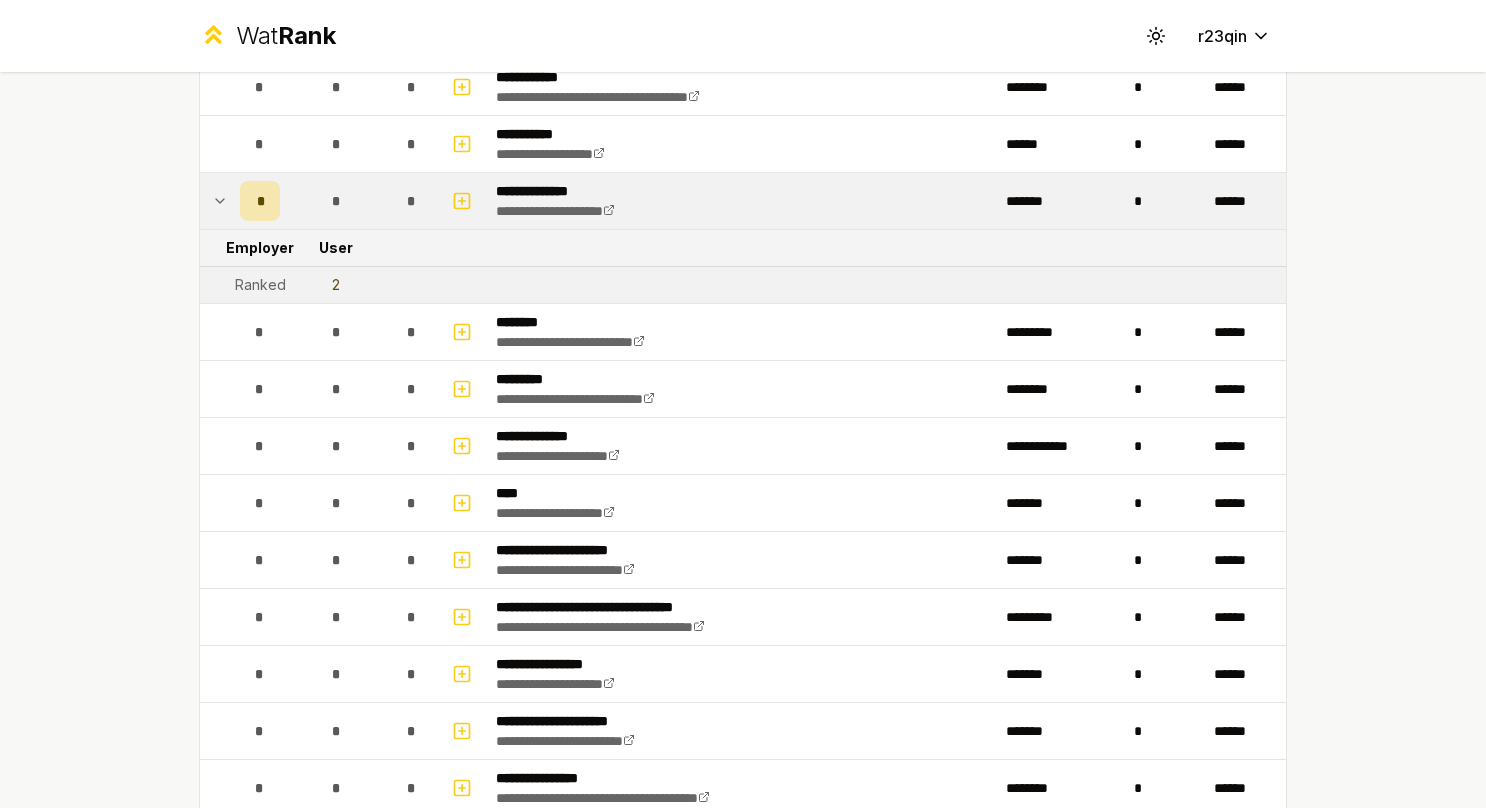 click on "2" at bounding box center [336, 285] 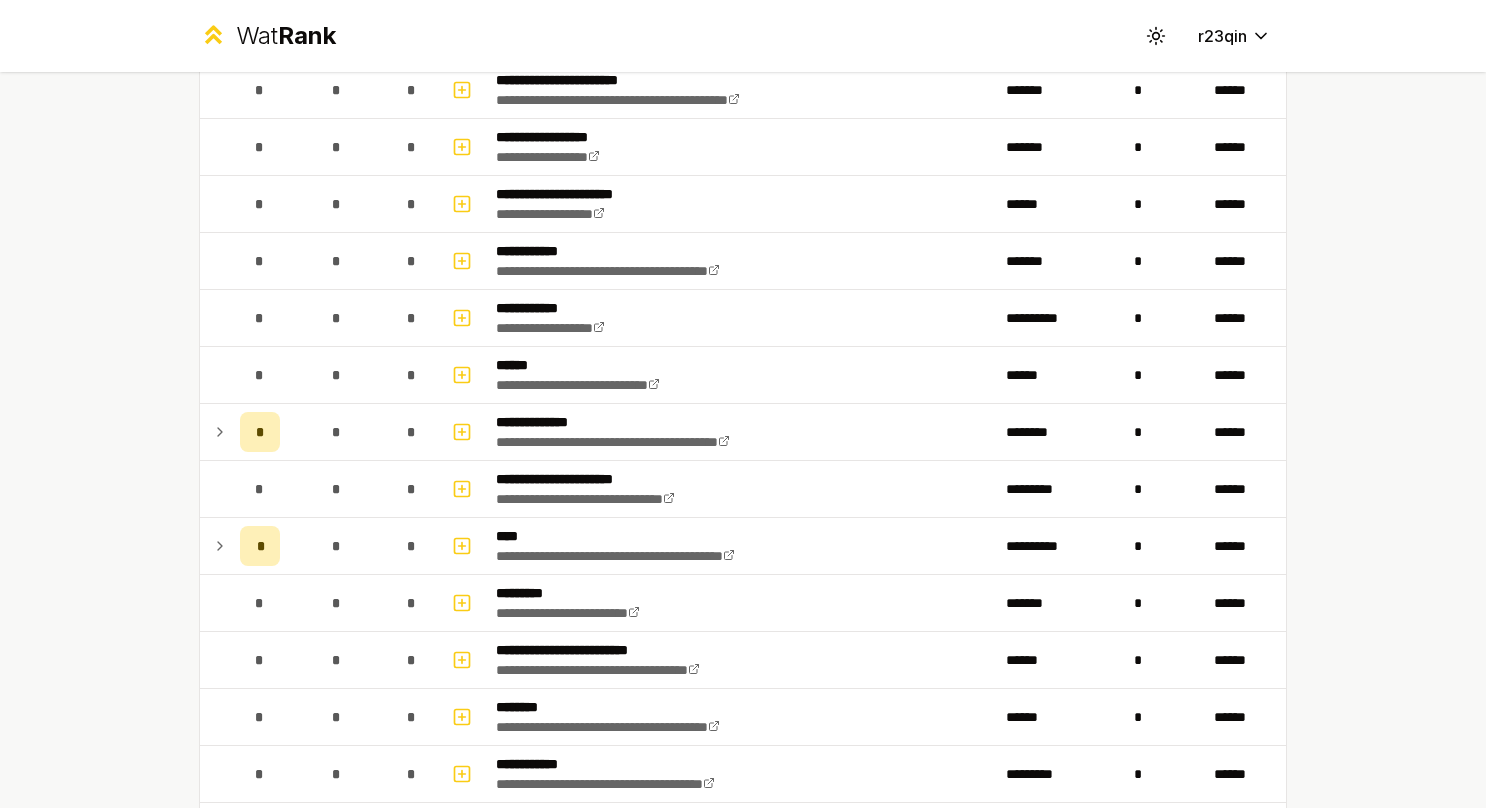 scroll, scrollTop: 3900, scrollLeft: 0, axis: vertical 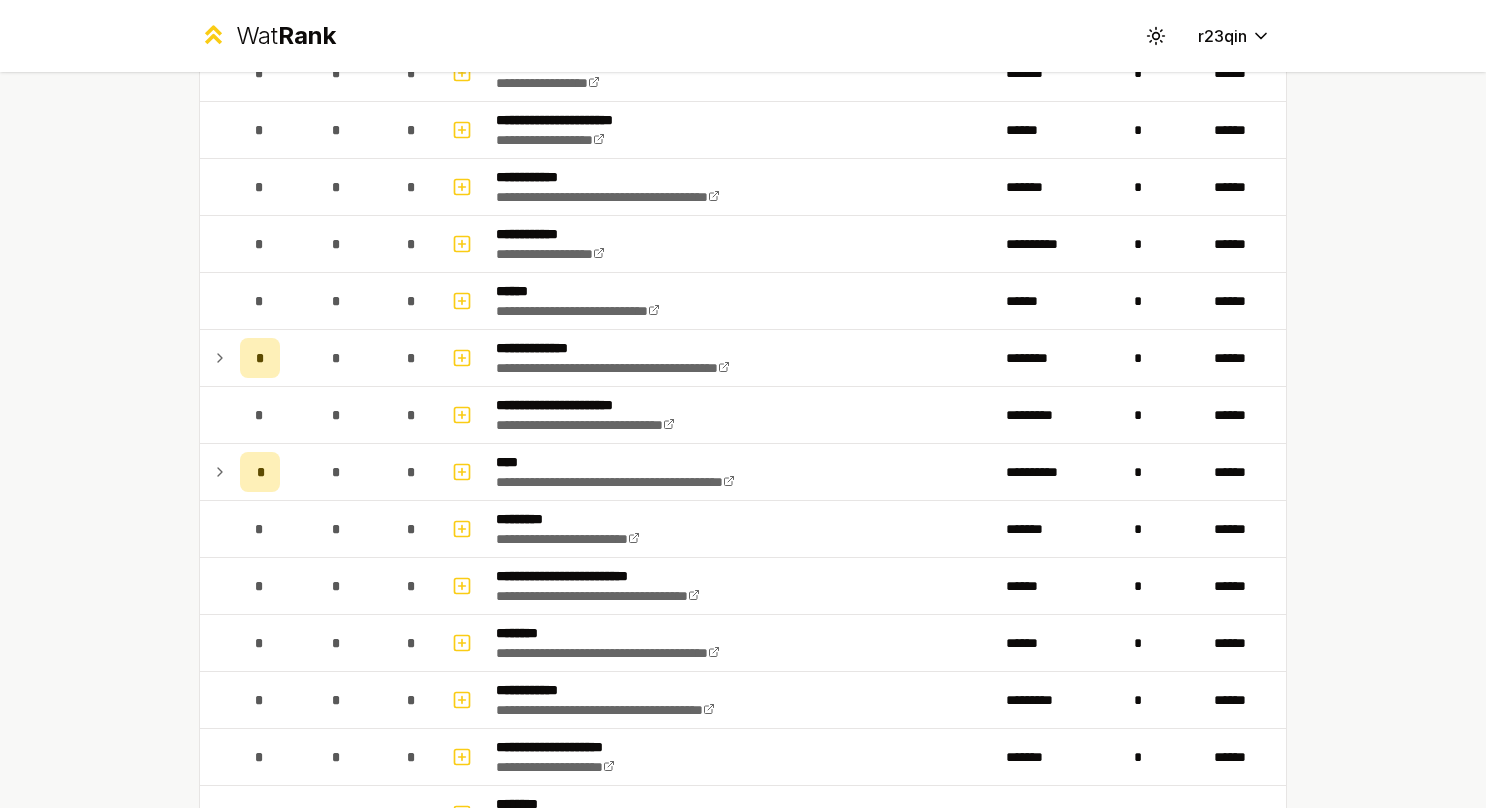 click at bounding box center (216, 358) 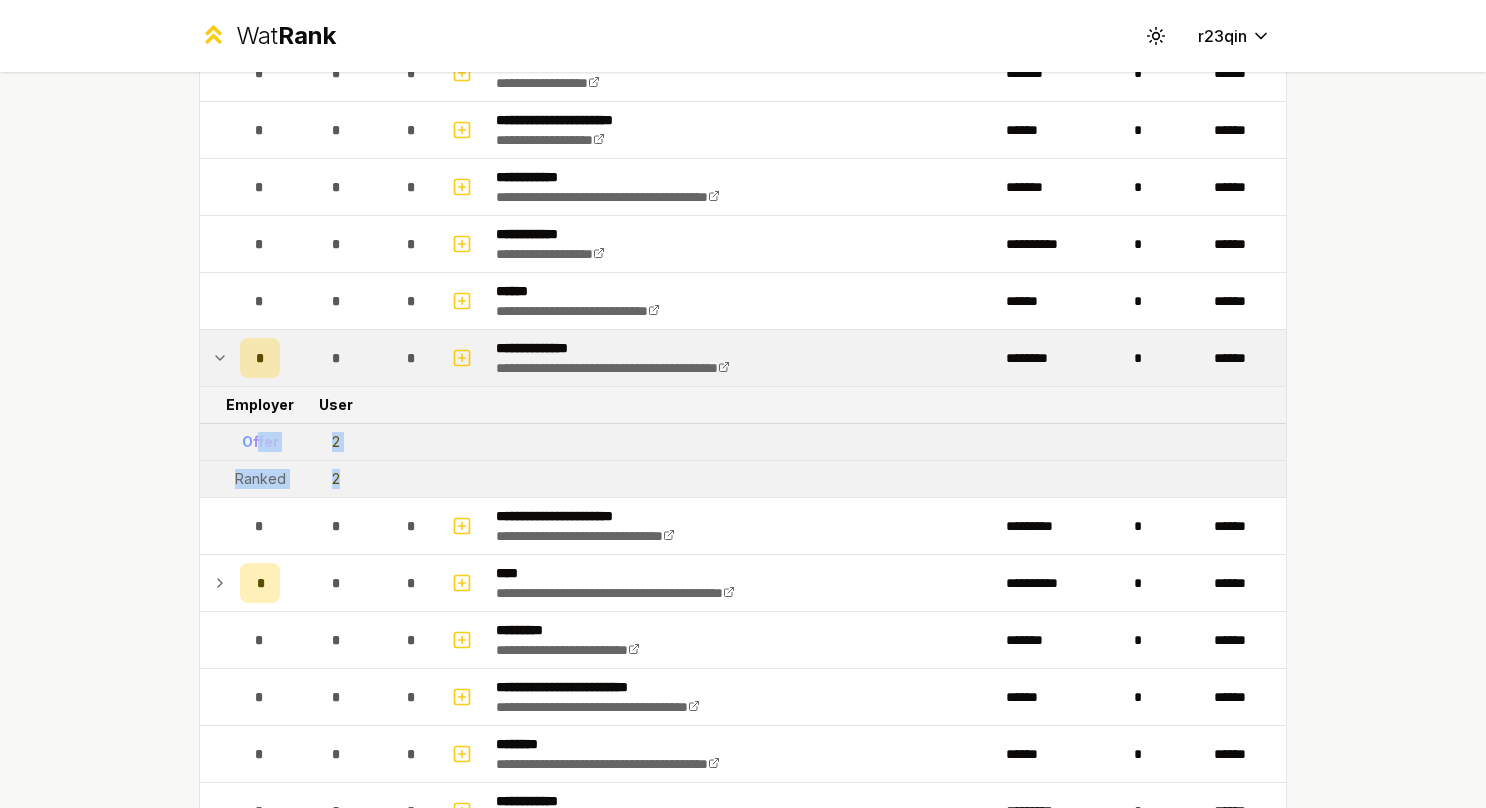drag, startPoint x: 252, startPoint y: 415, endPoint x: 362, endPoint y: 450, distance: 115.43397 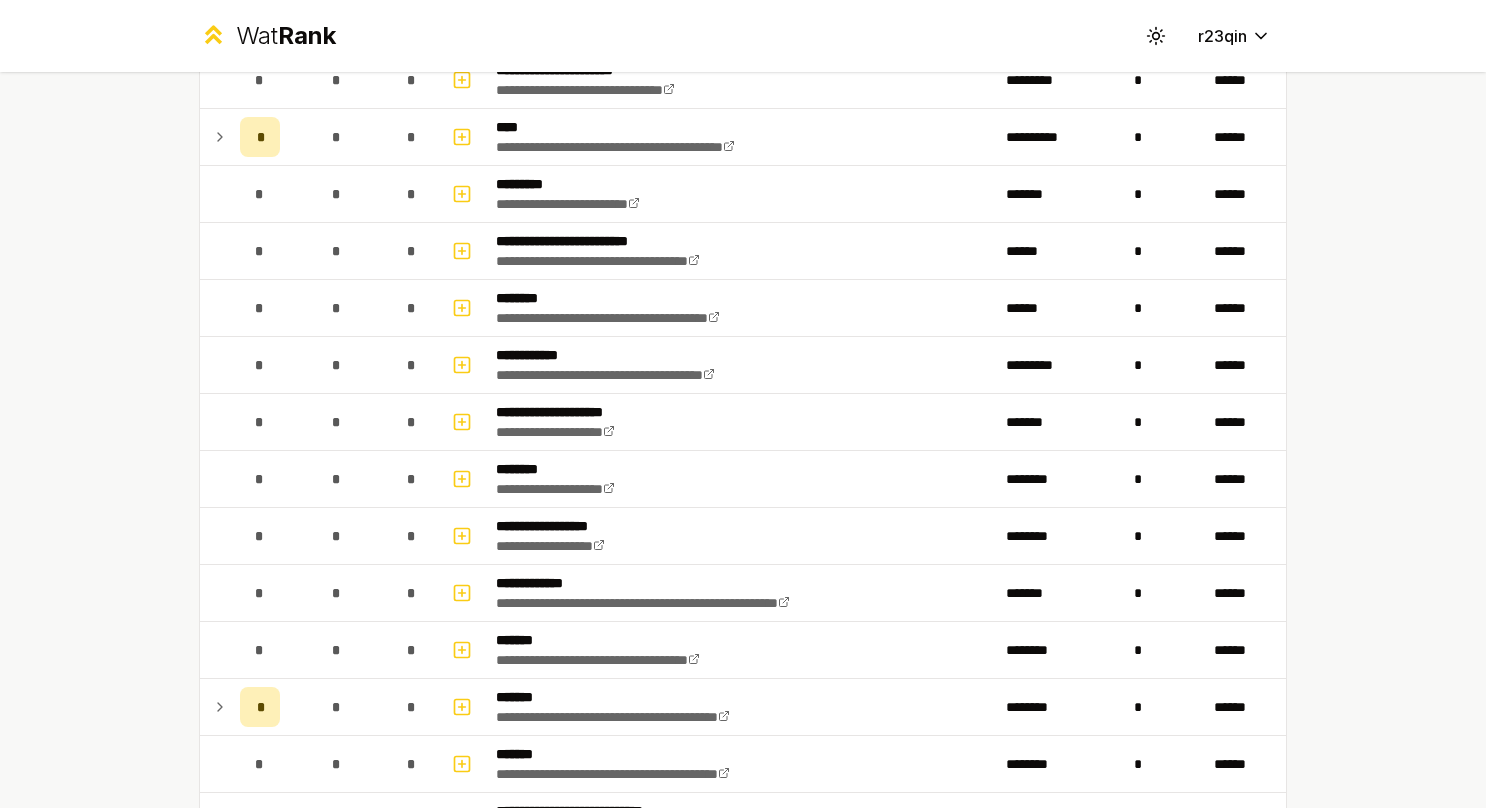 scroll, scrollTop: 4300, scrollLeft: 0, axis: vertical 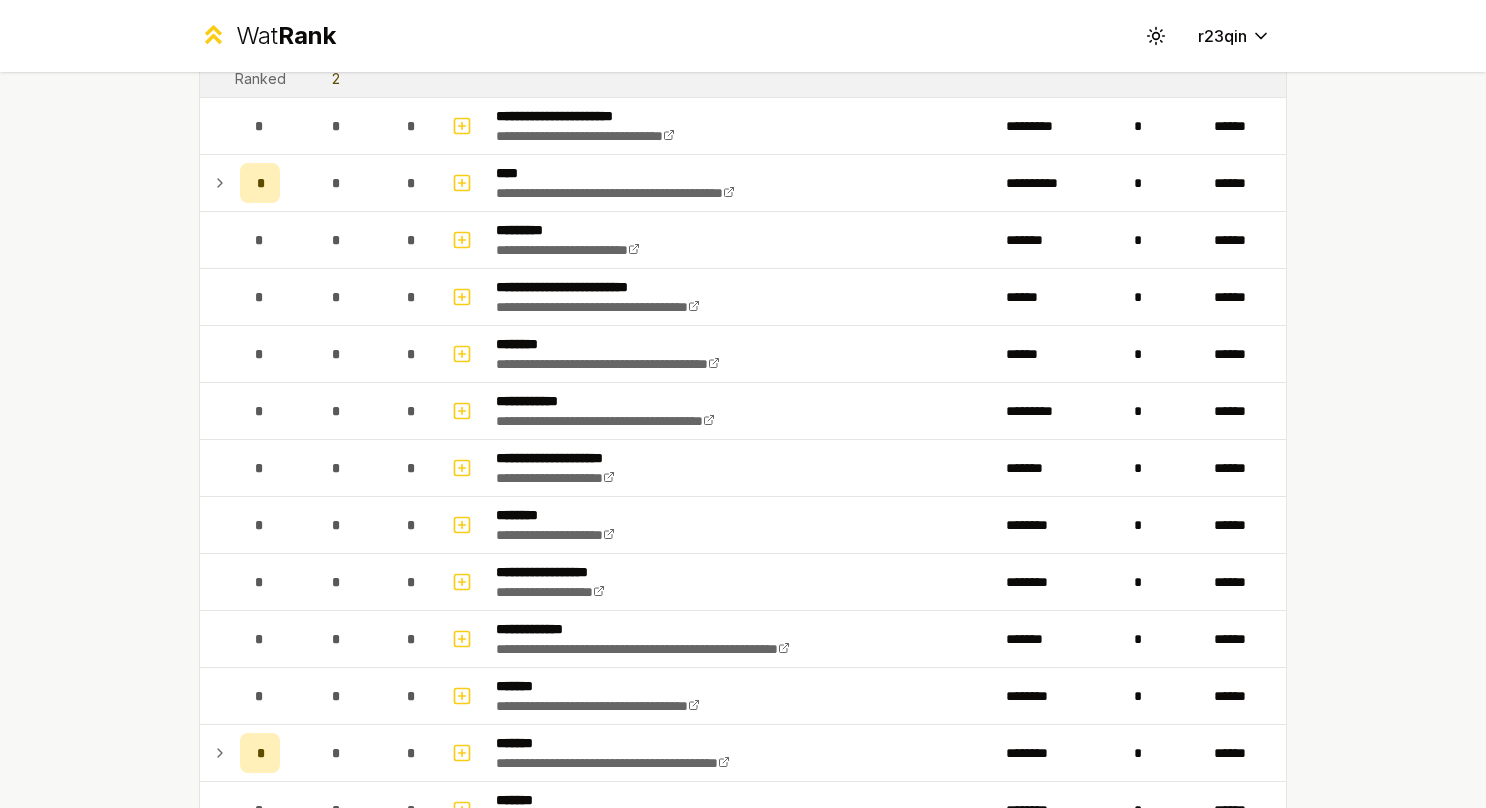 click 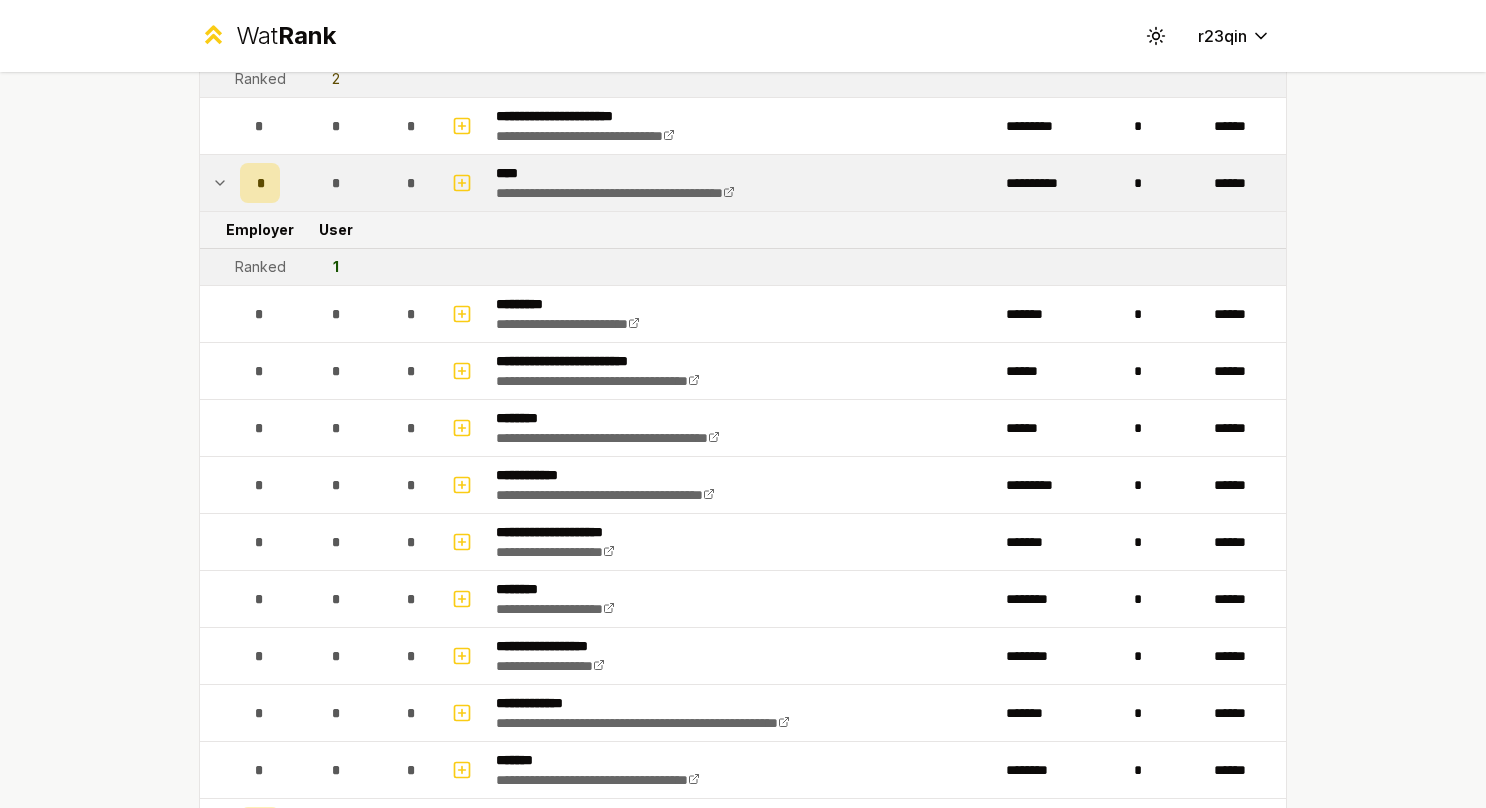 click 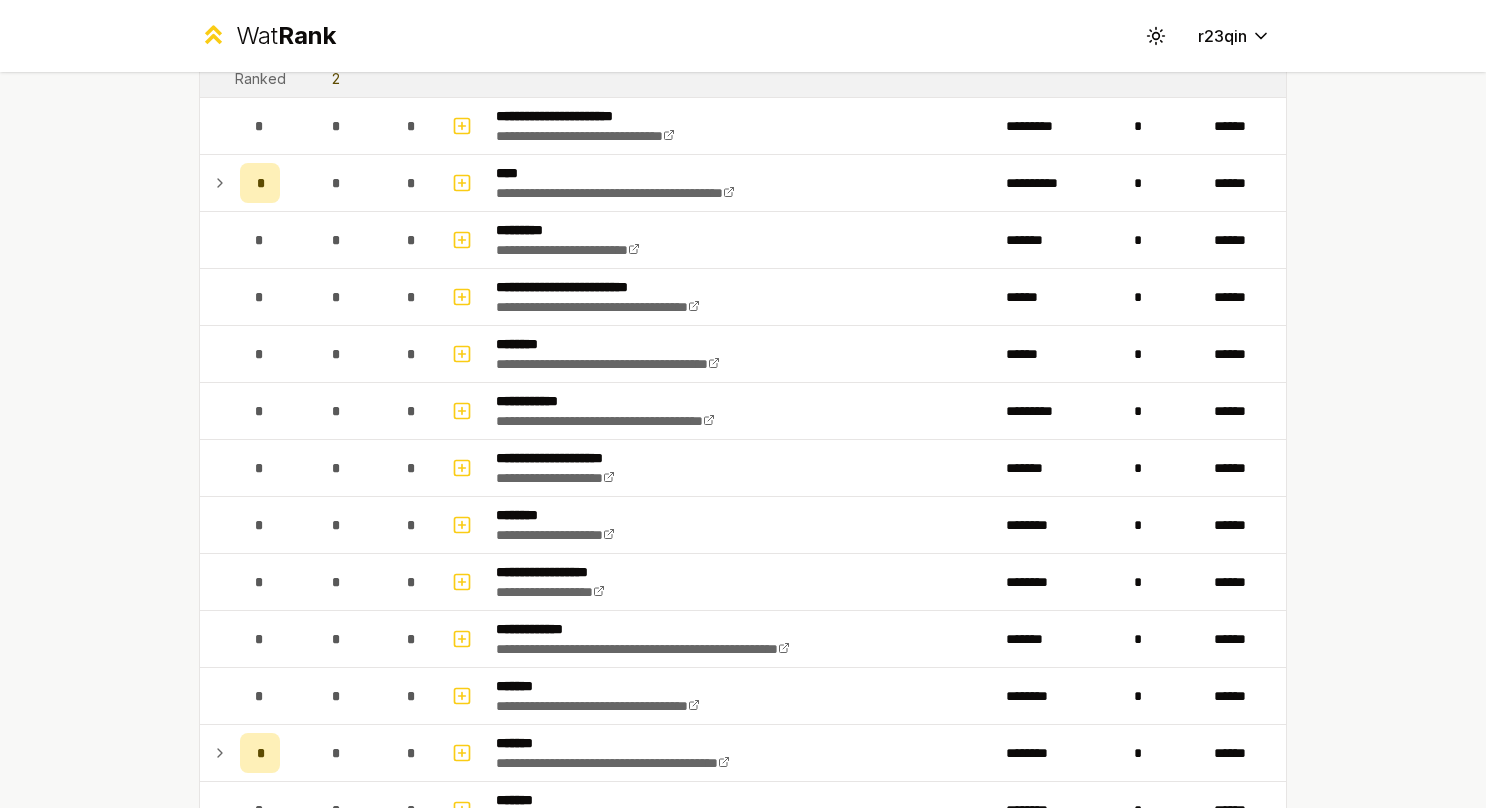 click 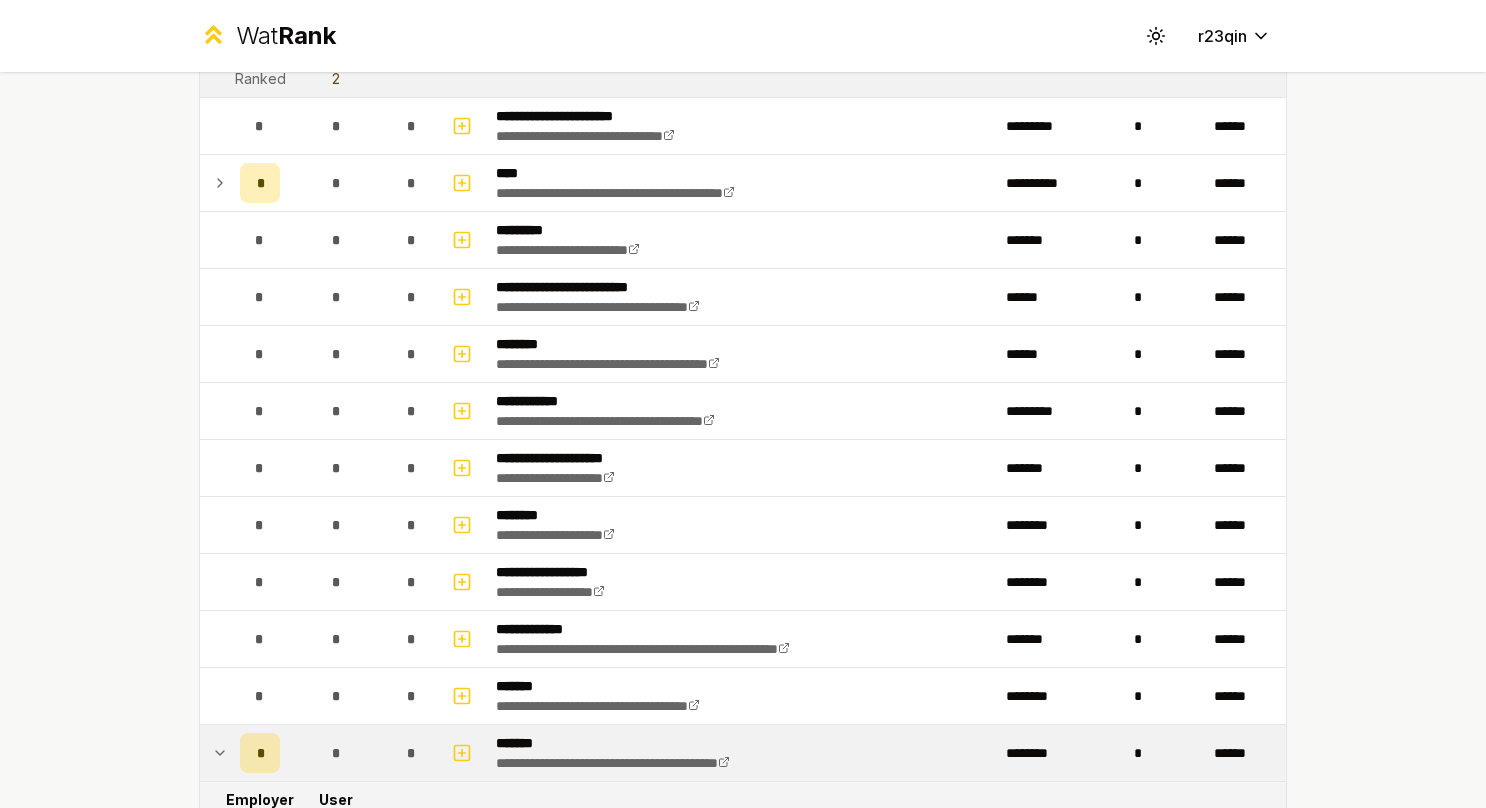 scroll, scrollTop: 4600, scrollLeft: 0, axis: vertical 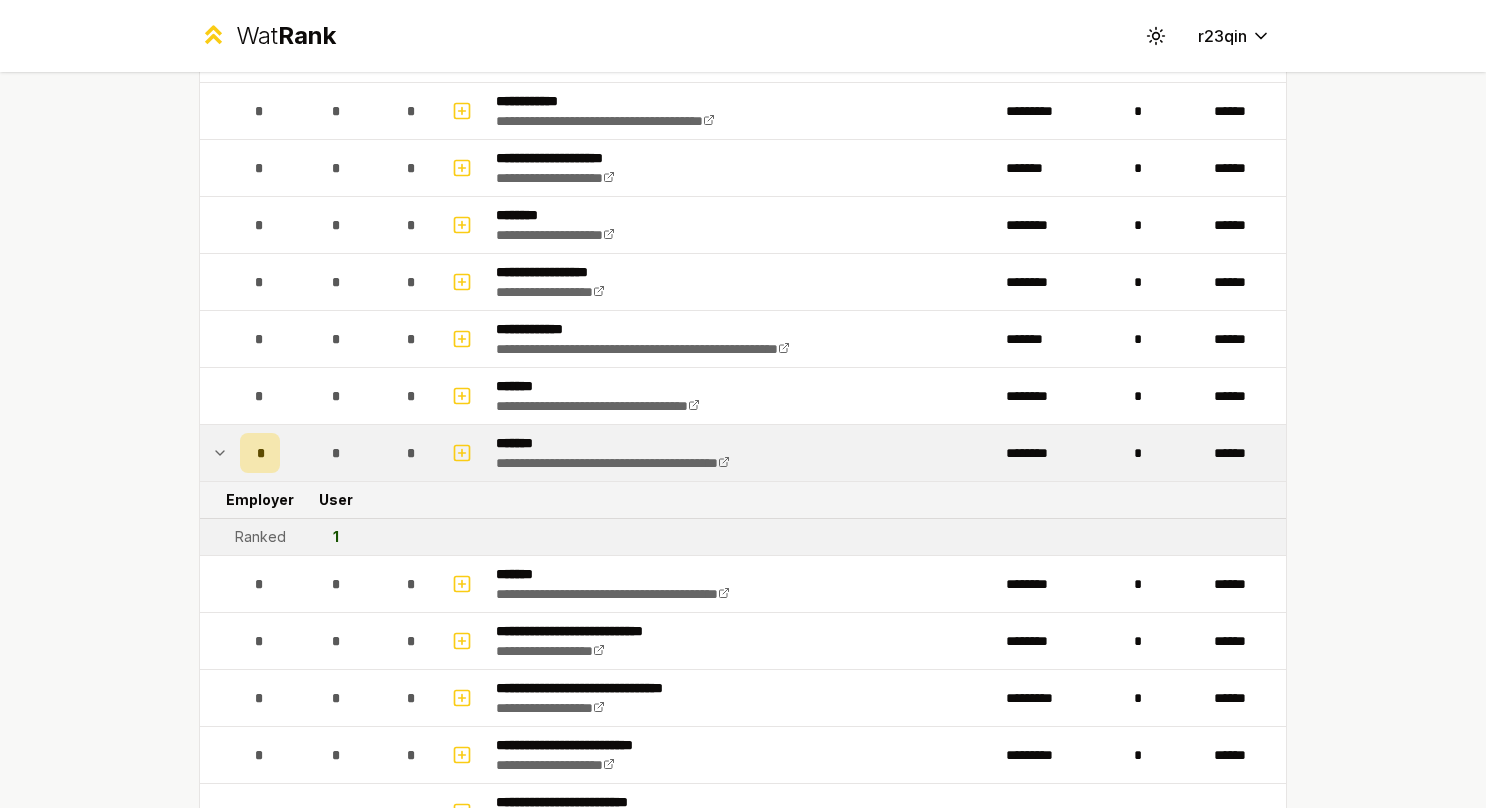 click 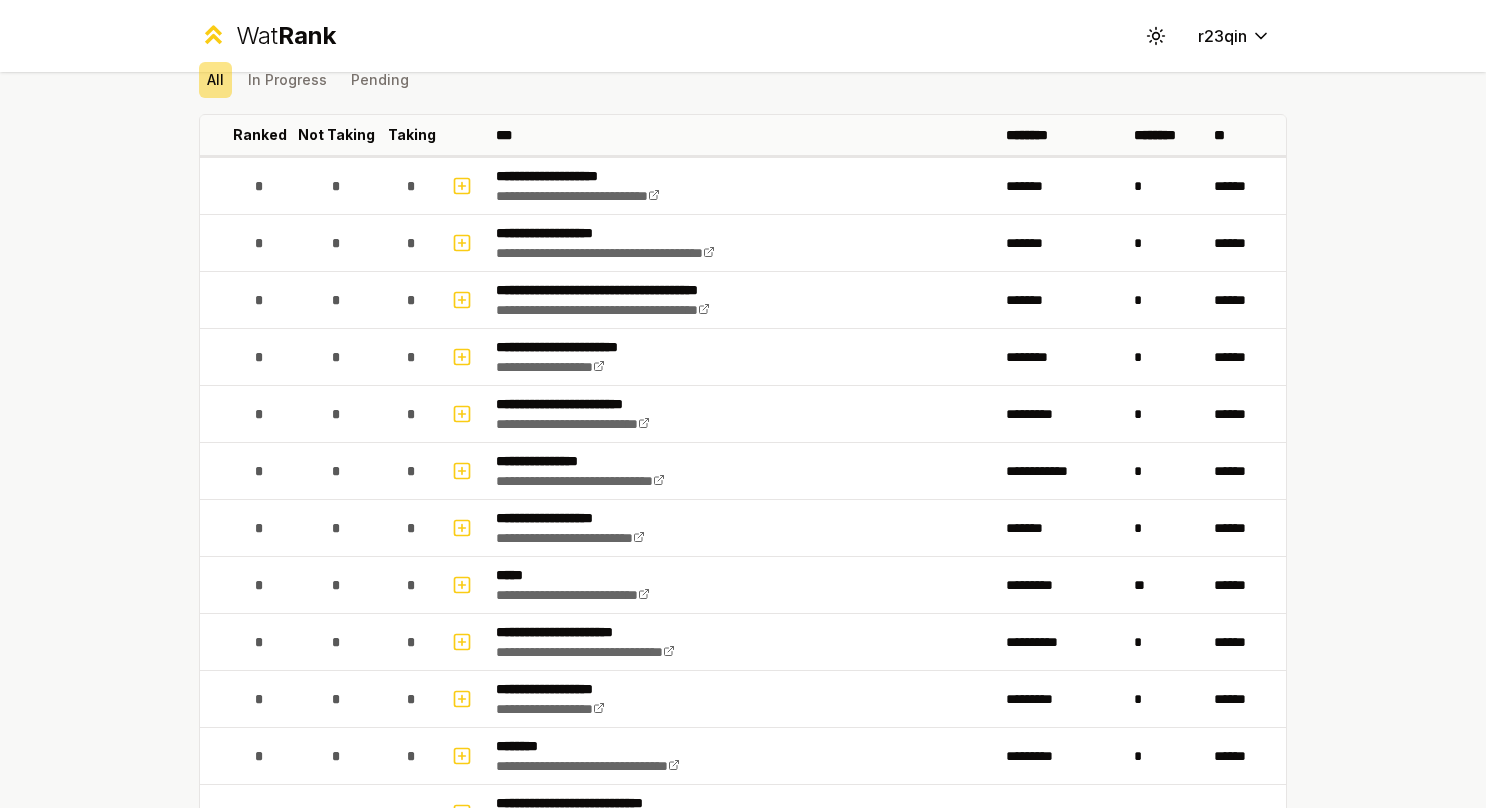 scroll, scrollTop: 0, scrollLeft: 0, axis: both 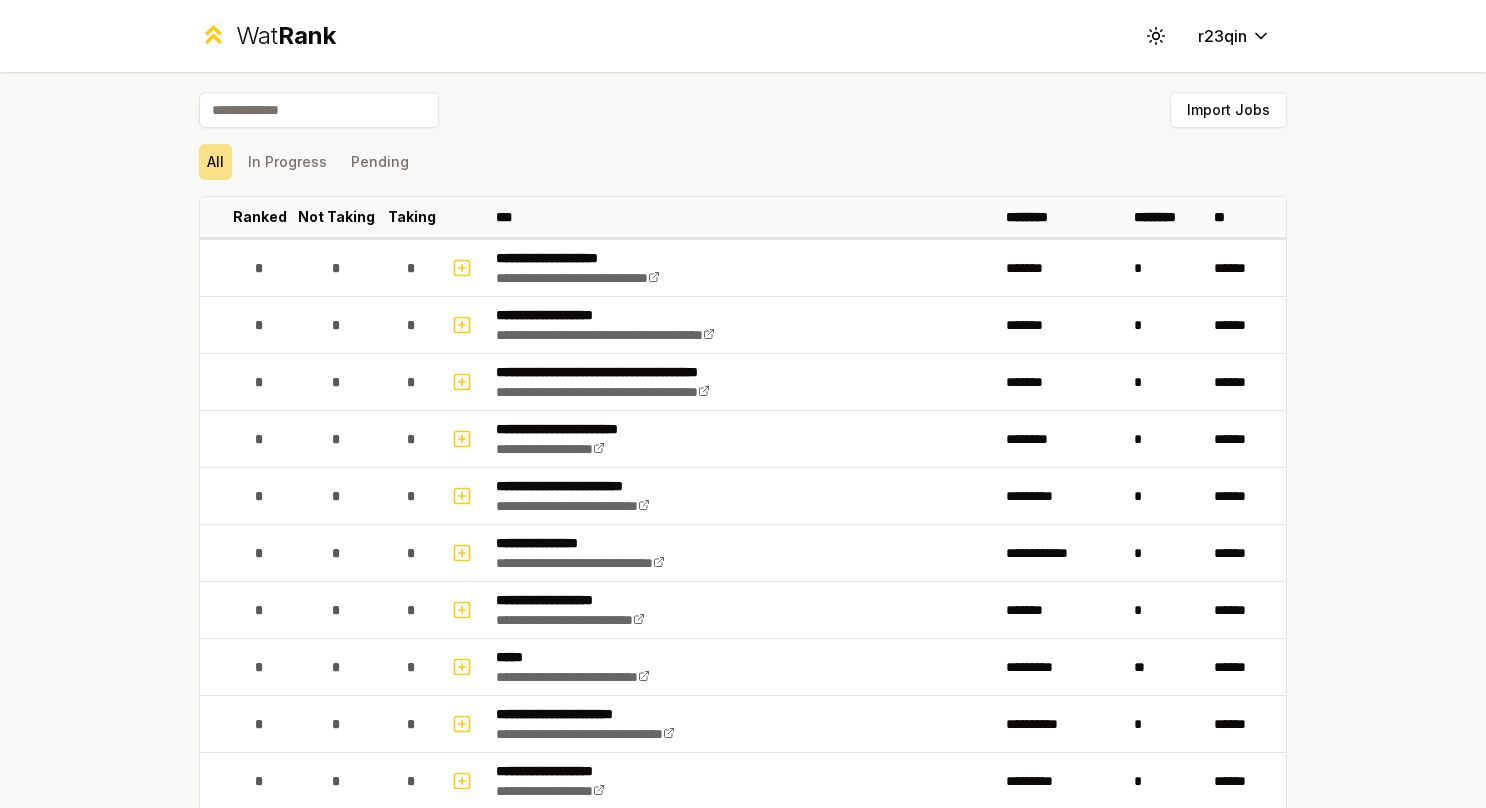 click on "Pending" at bounding box center (380, 162) 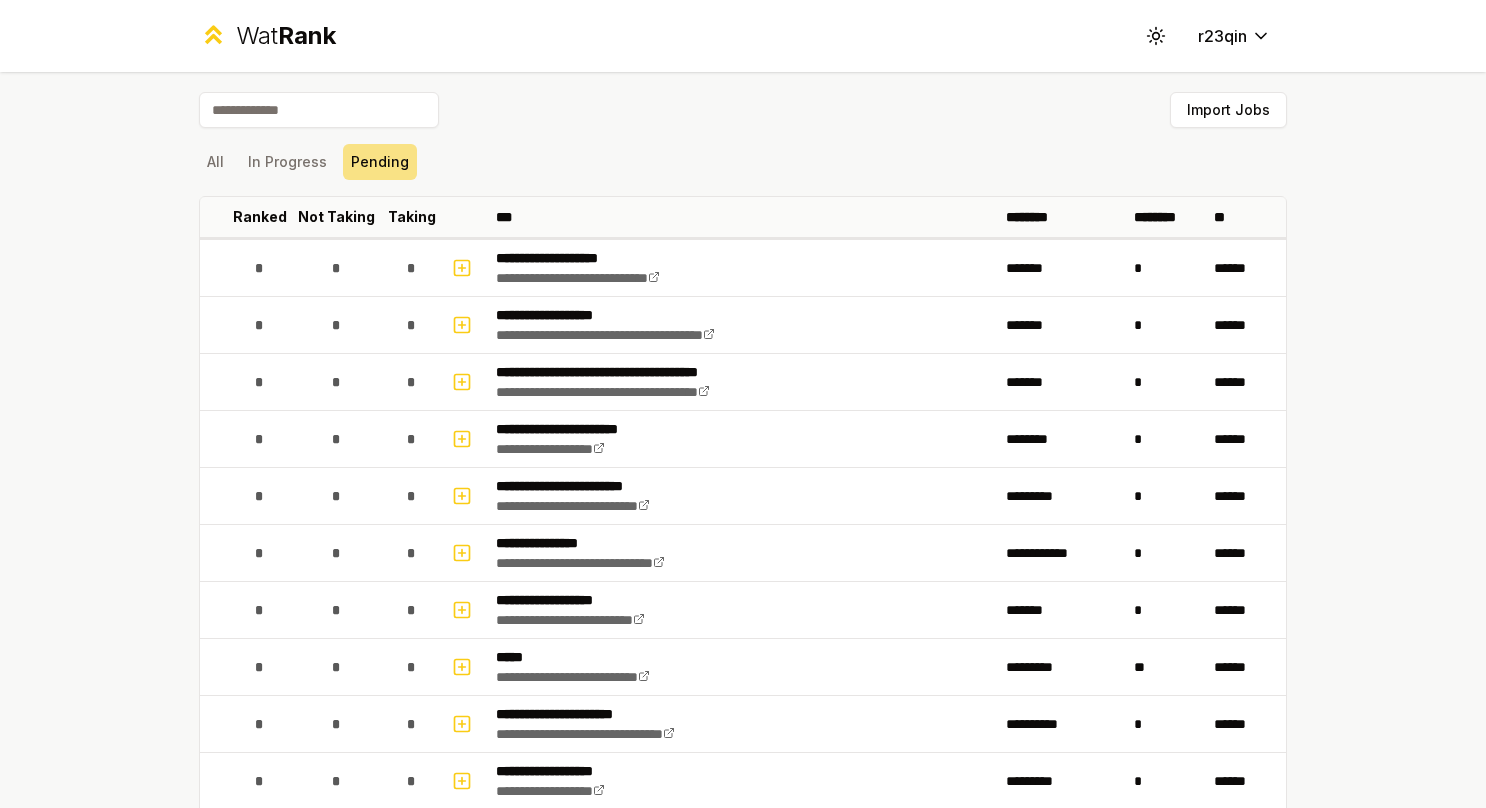 click on "In Progress" at bounding box center [287, 162] 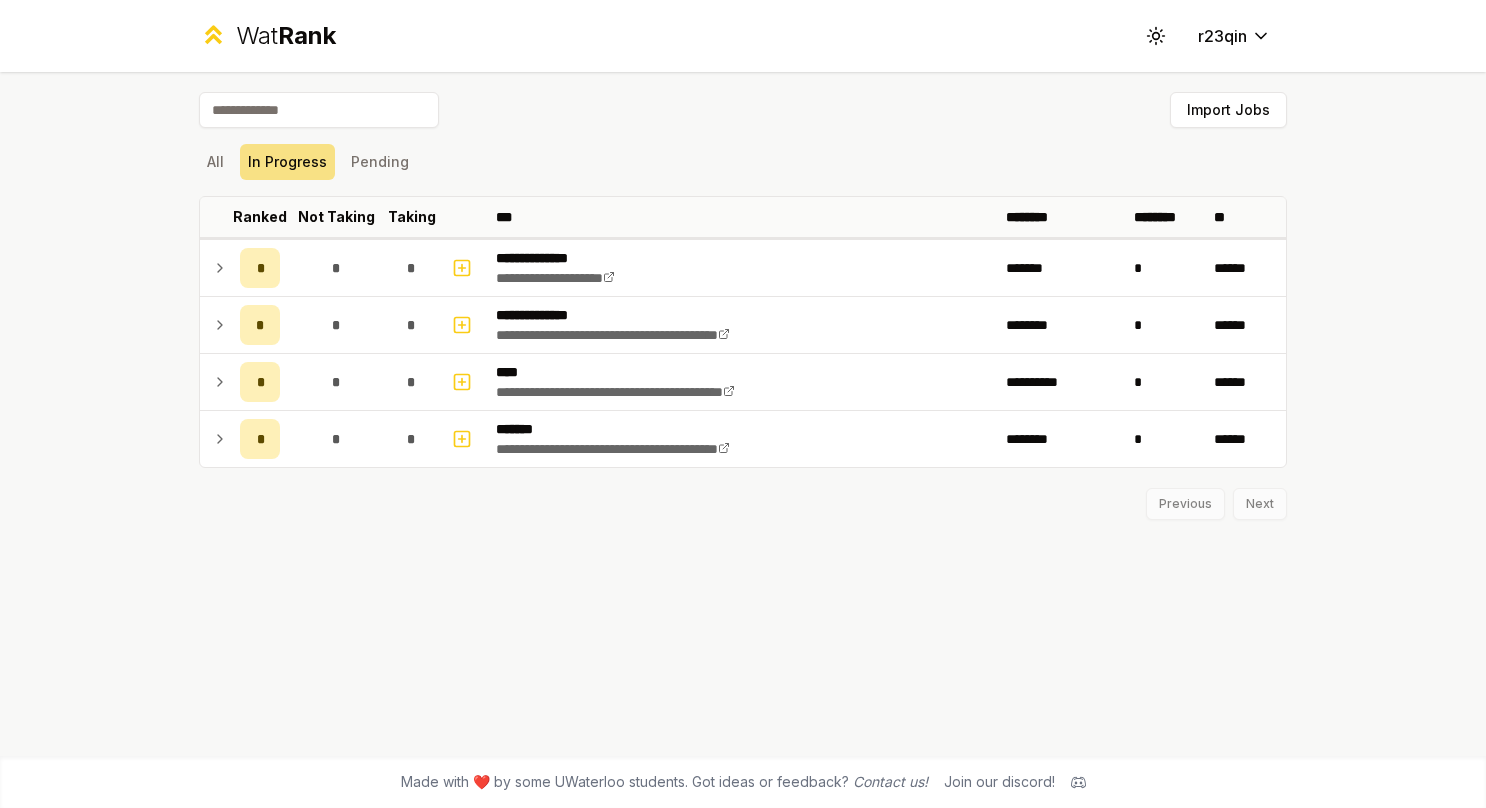 click on "**********" at bounding box center (743, 414) 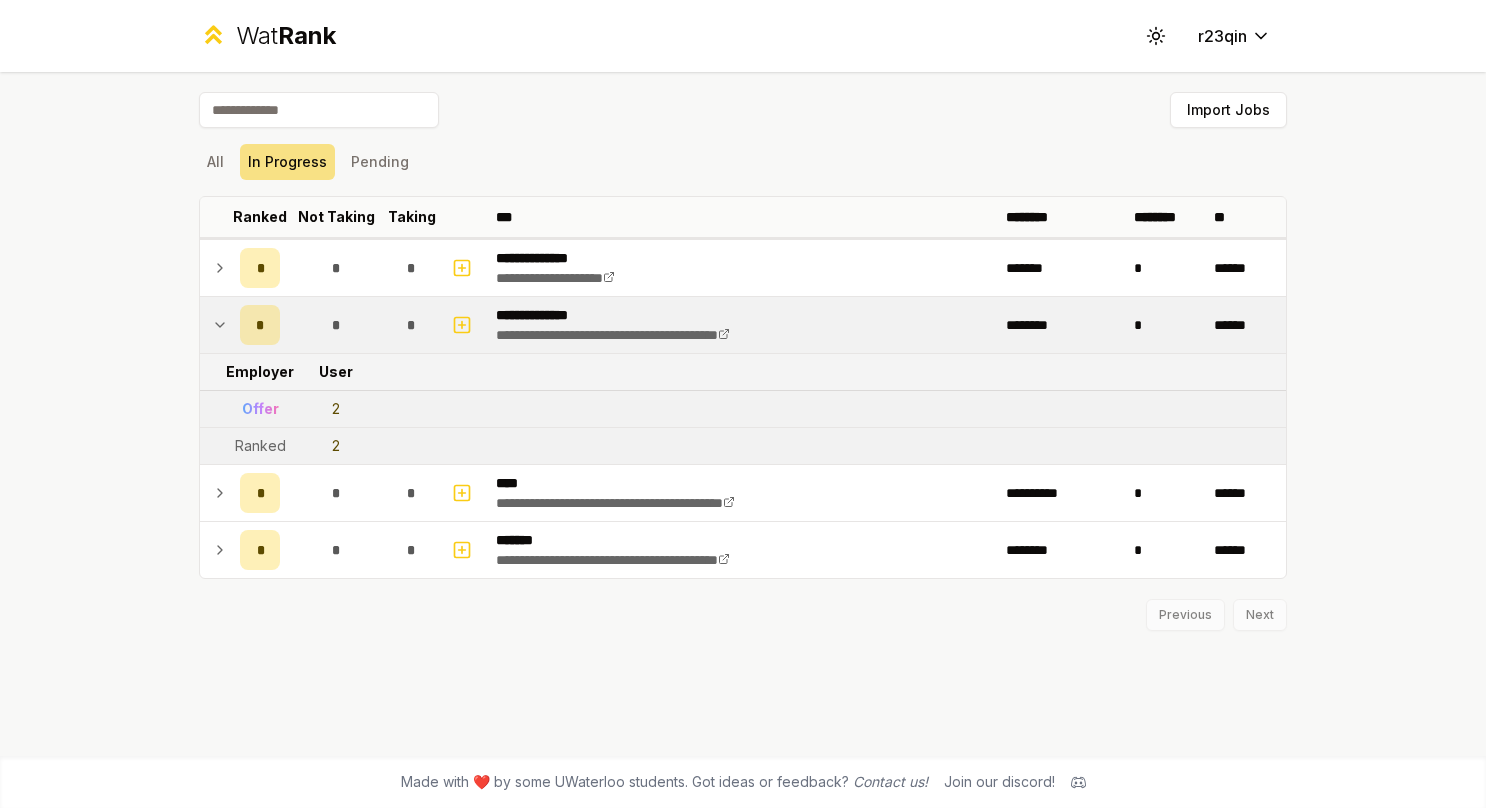 click on "Offer" at bounding box center (260, 409) 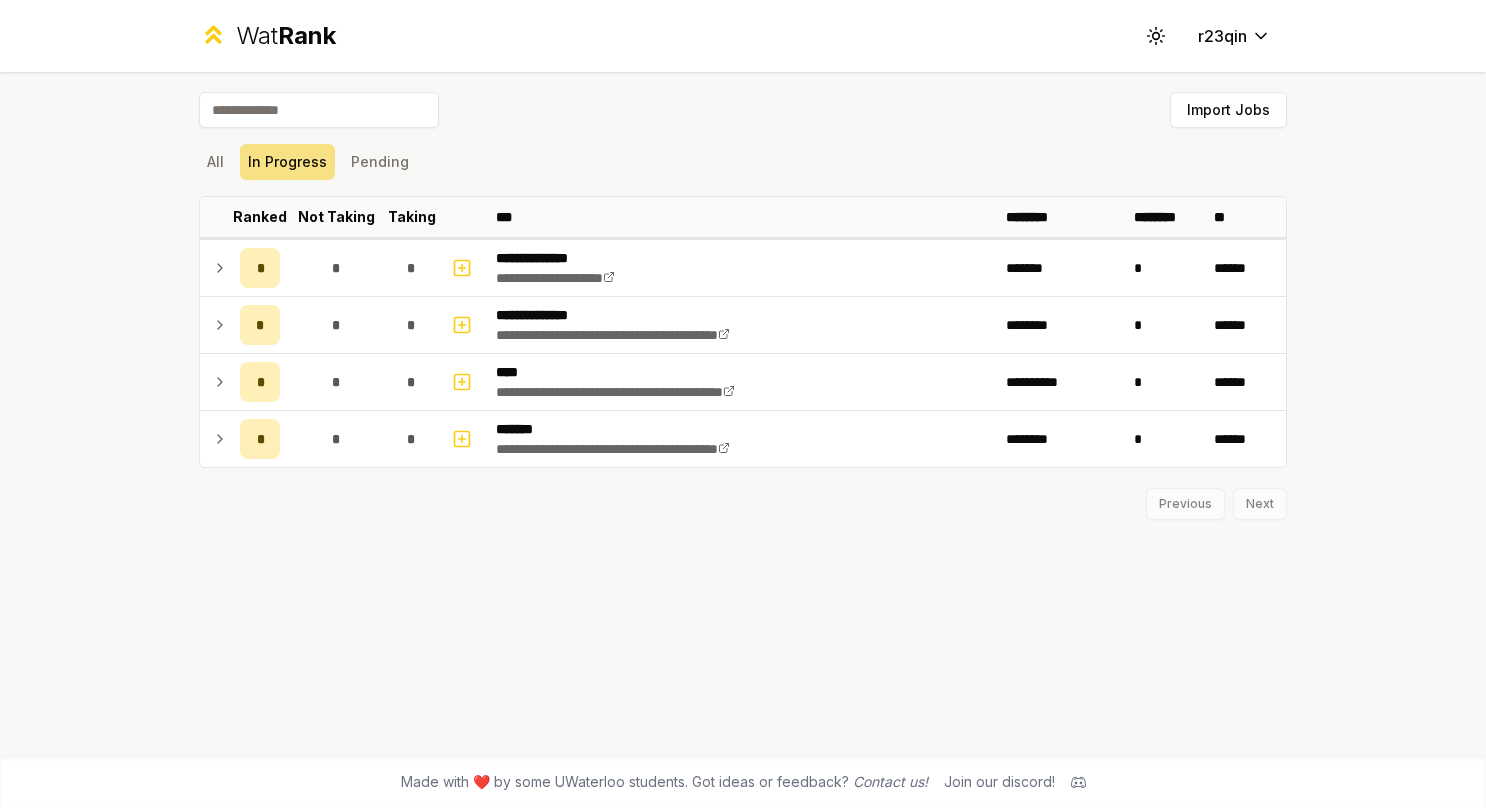 click 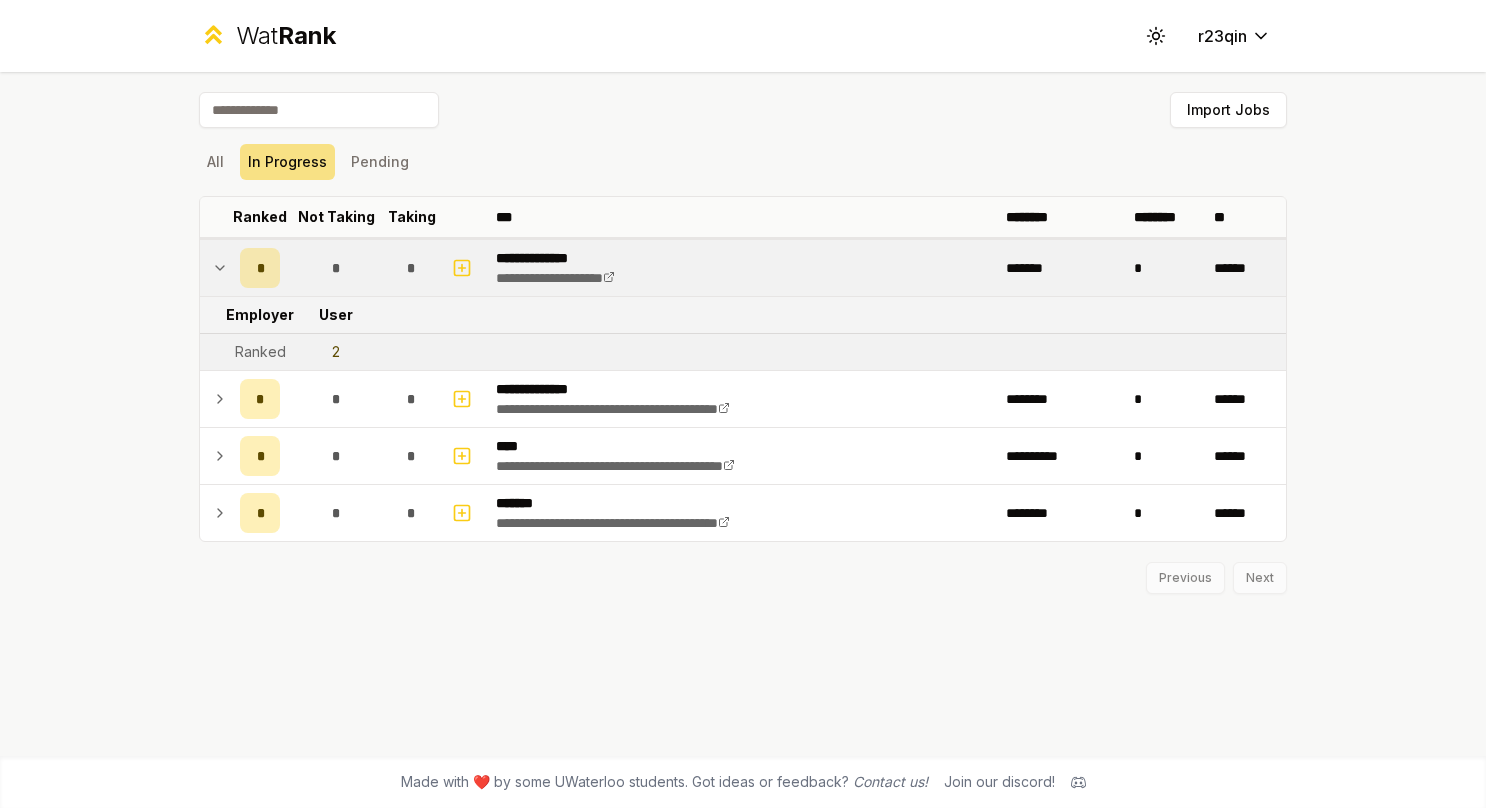 click 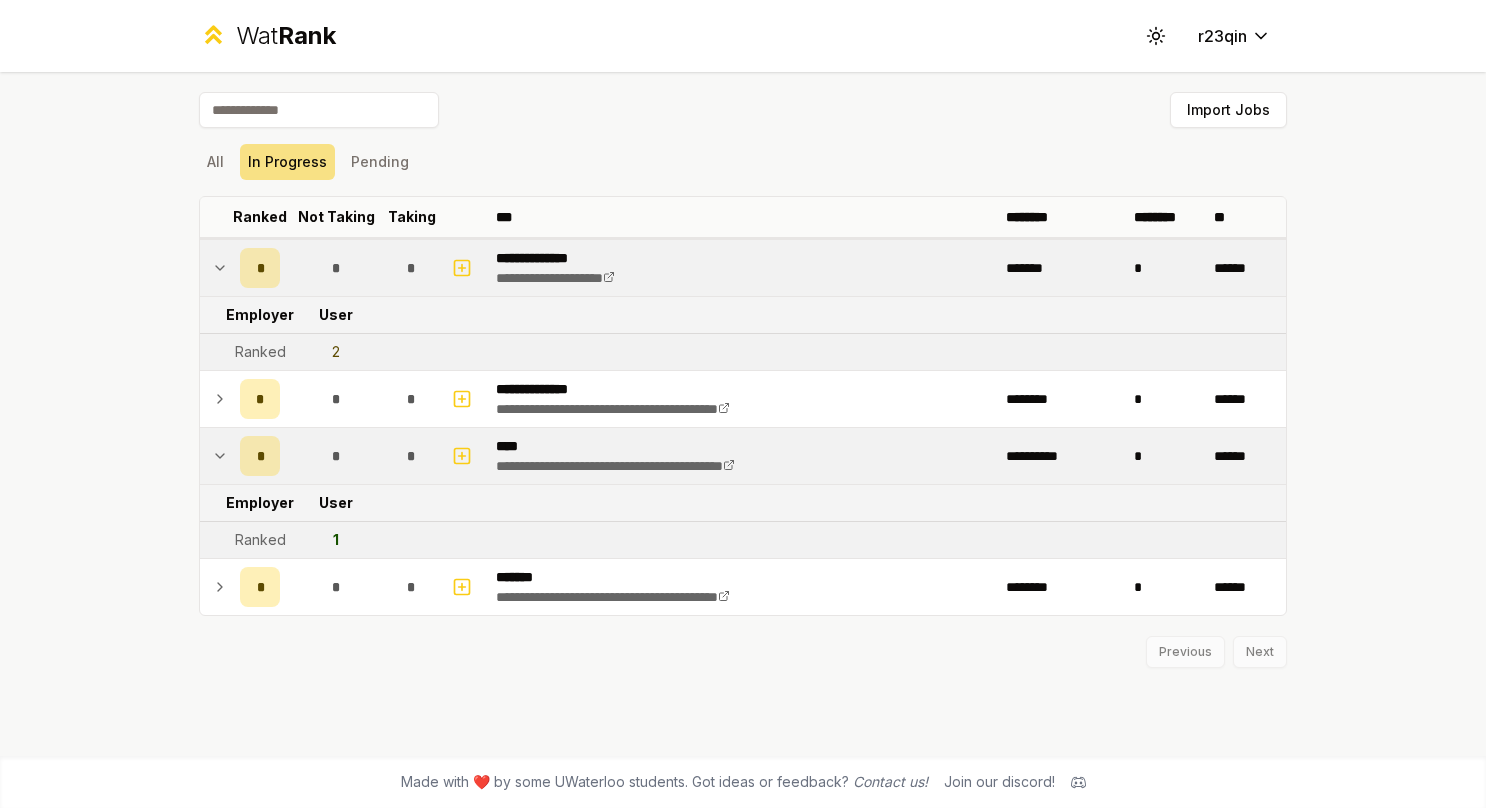 click 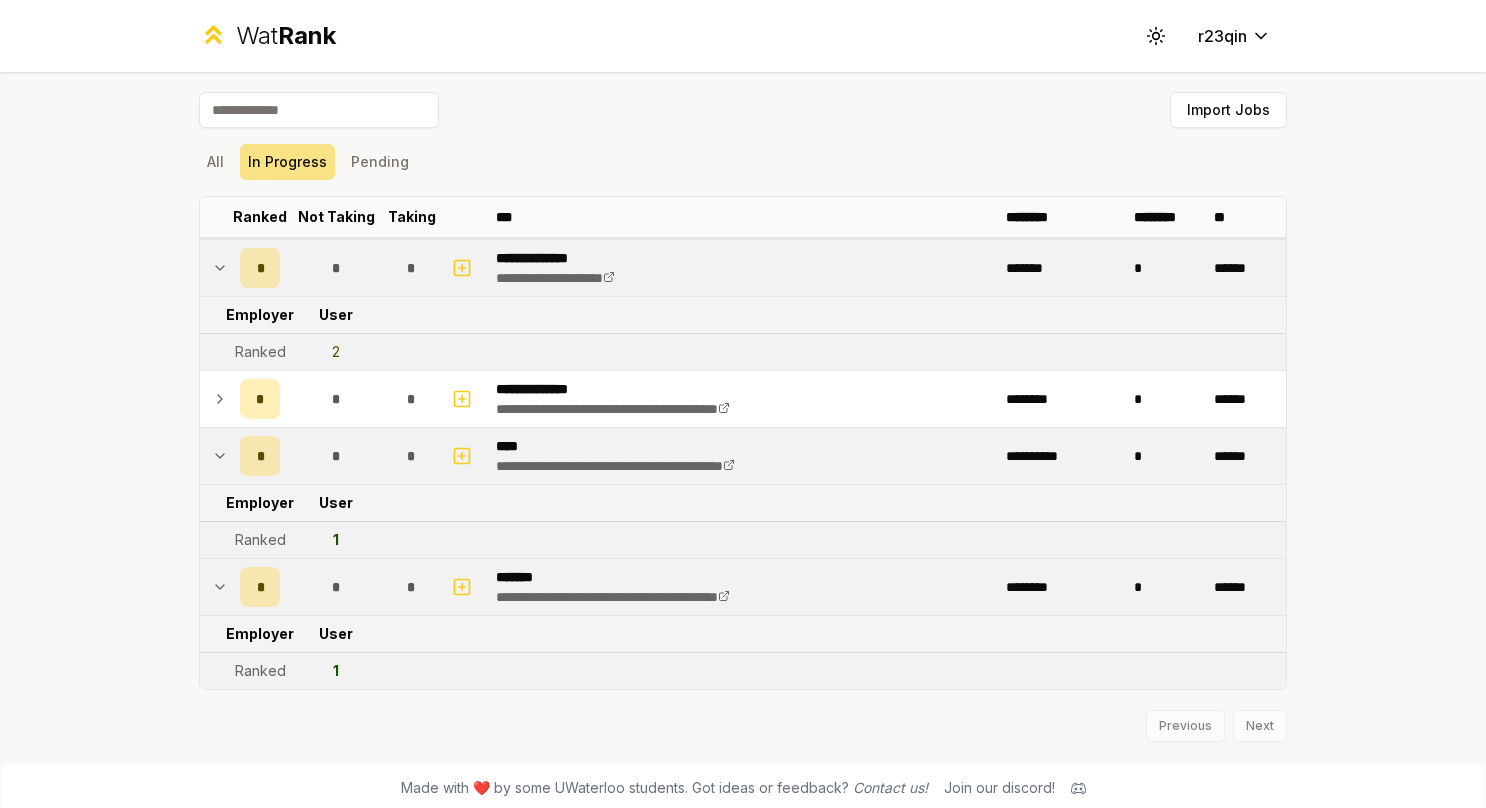 click on "Wat Rank" at bounding box center [286, 36] 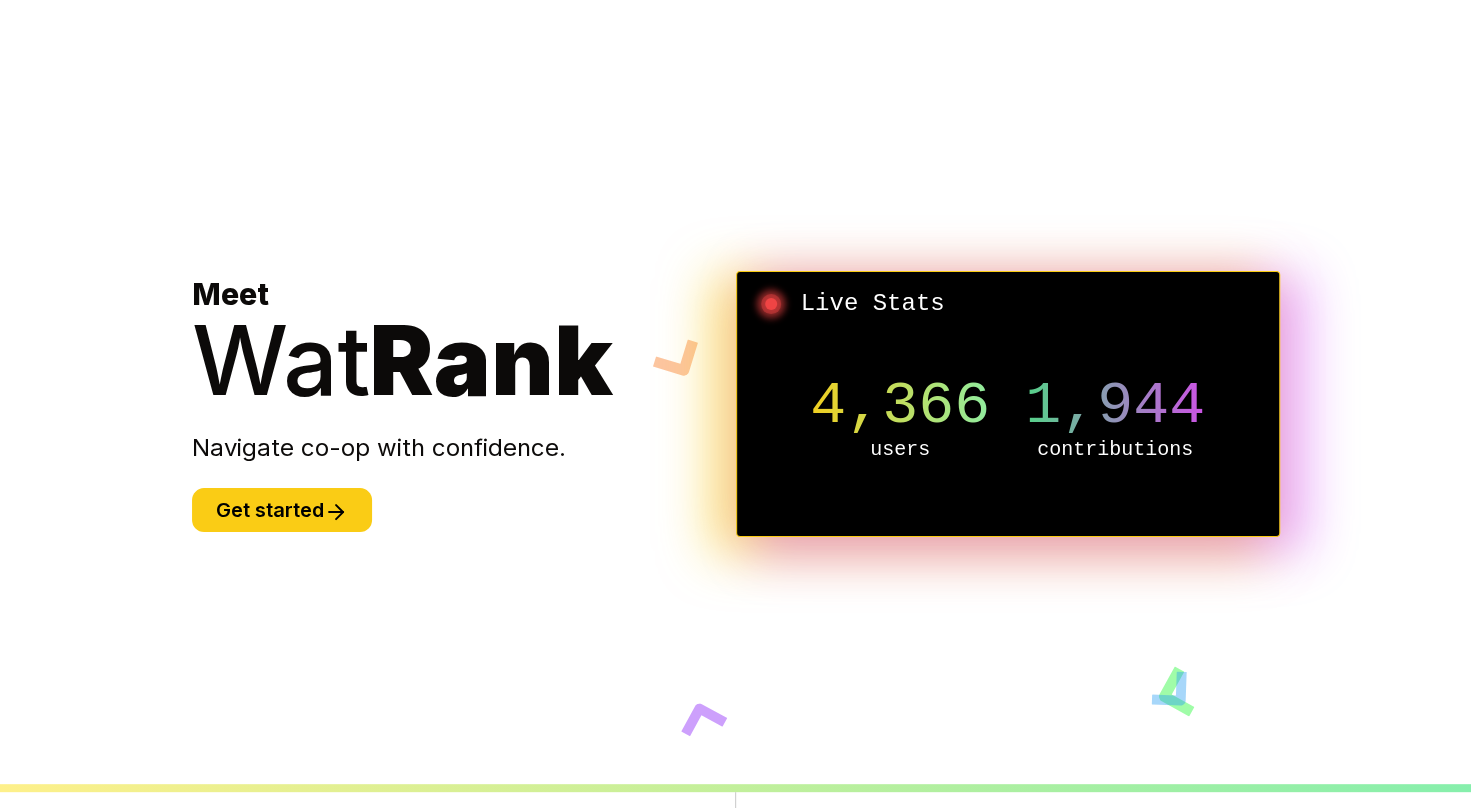 click on "Get started" at bounding box center [282, 510] 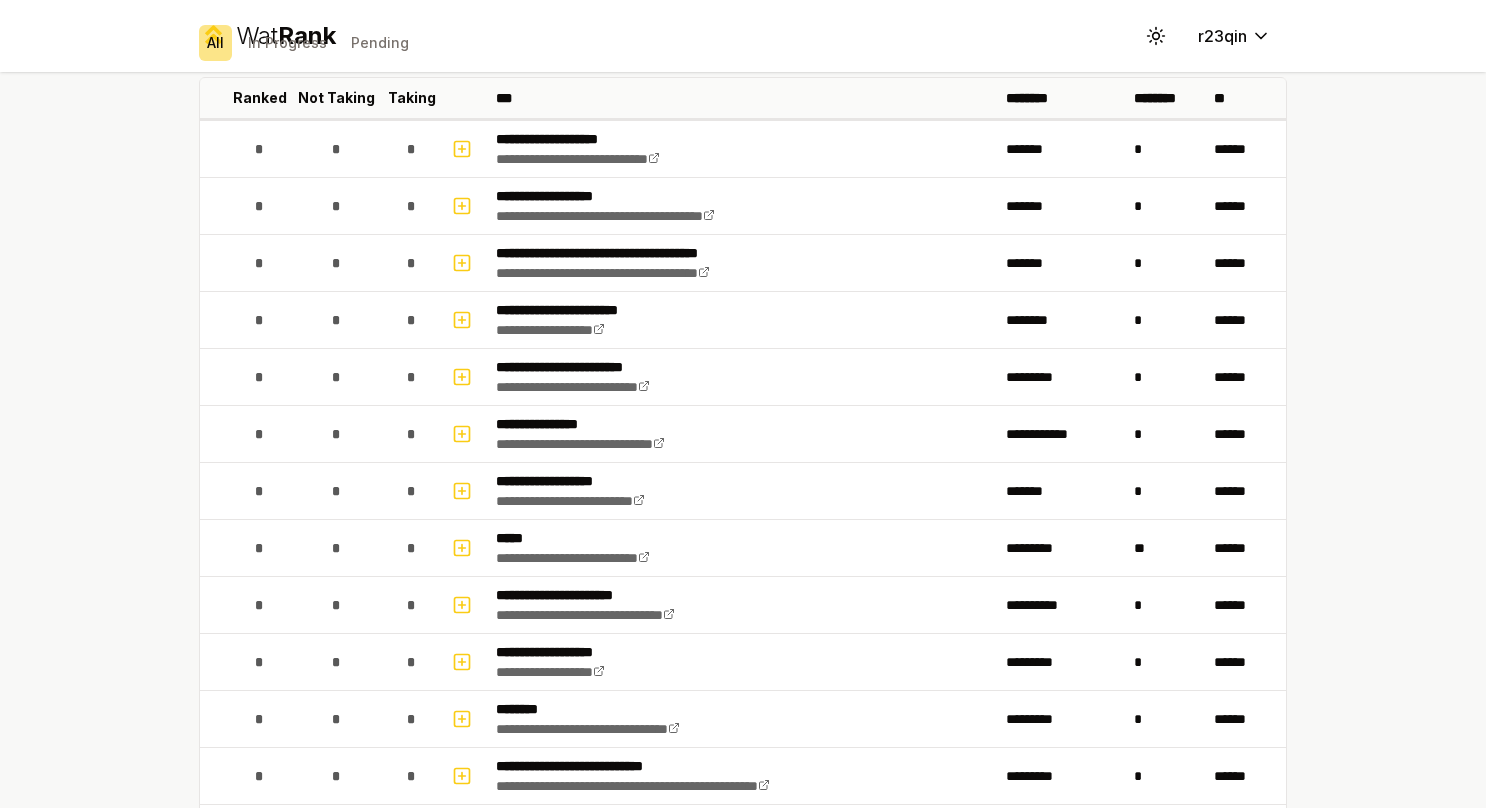 scroll, scrollTop: 0, scrollLeft: 0, axis: both 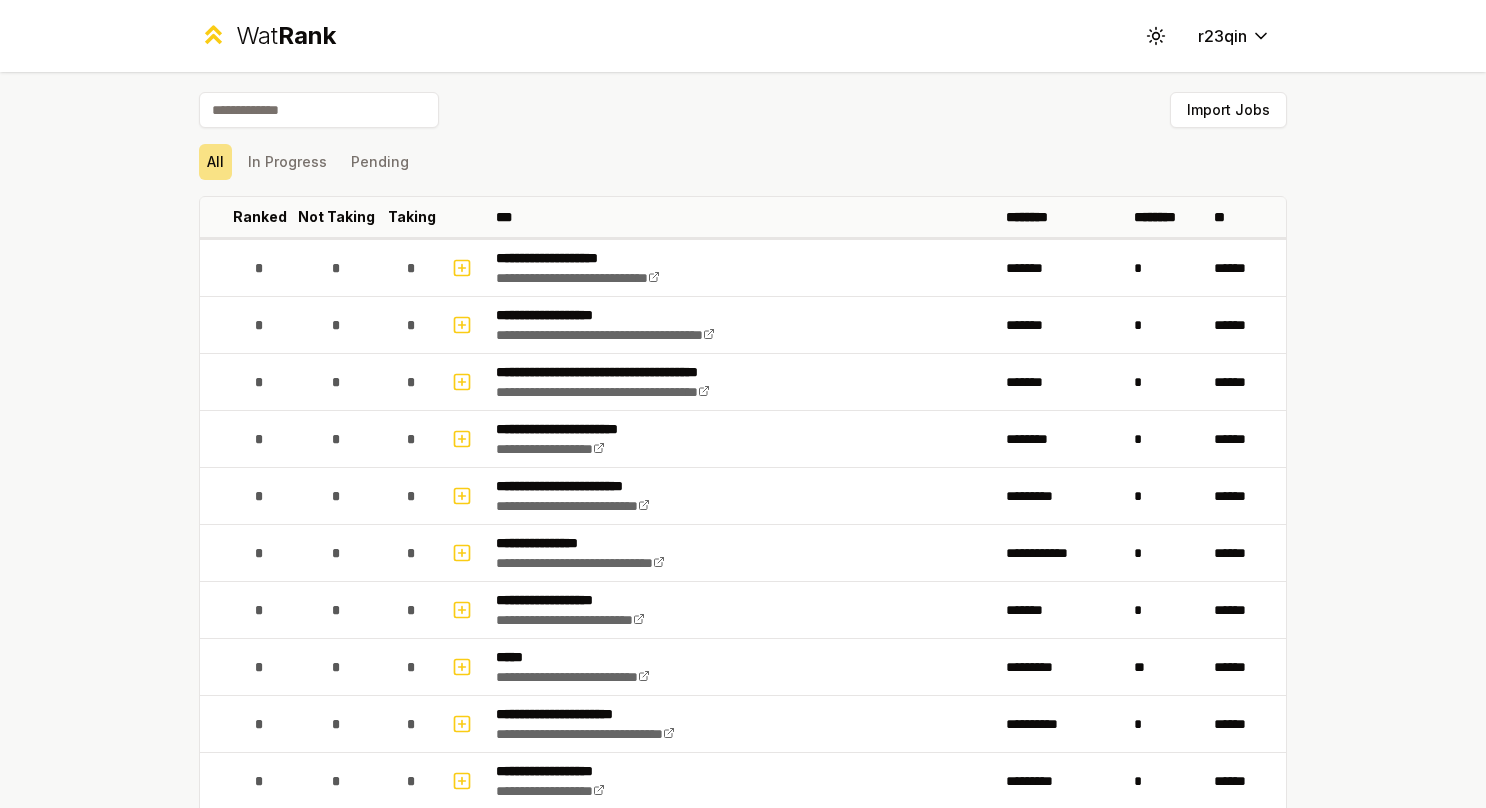 click on "In Progress" at bounding box center (287, 162) 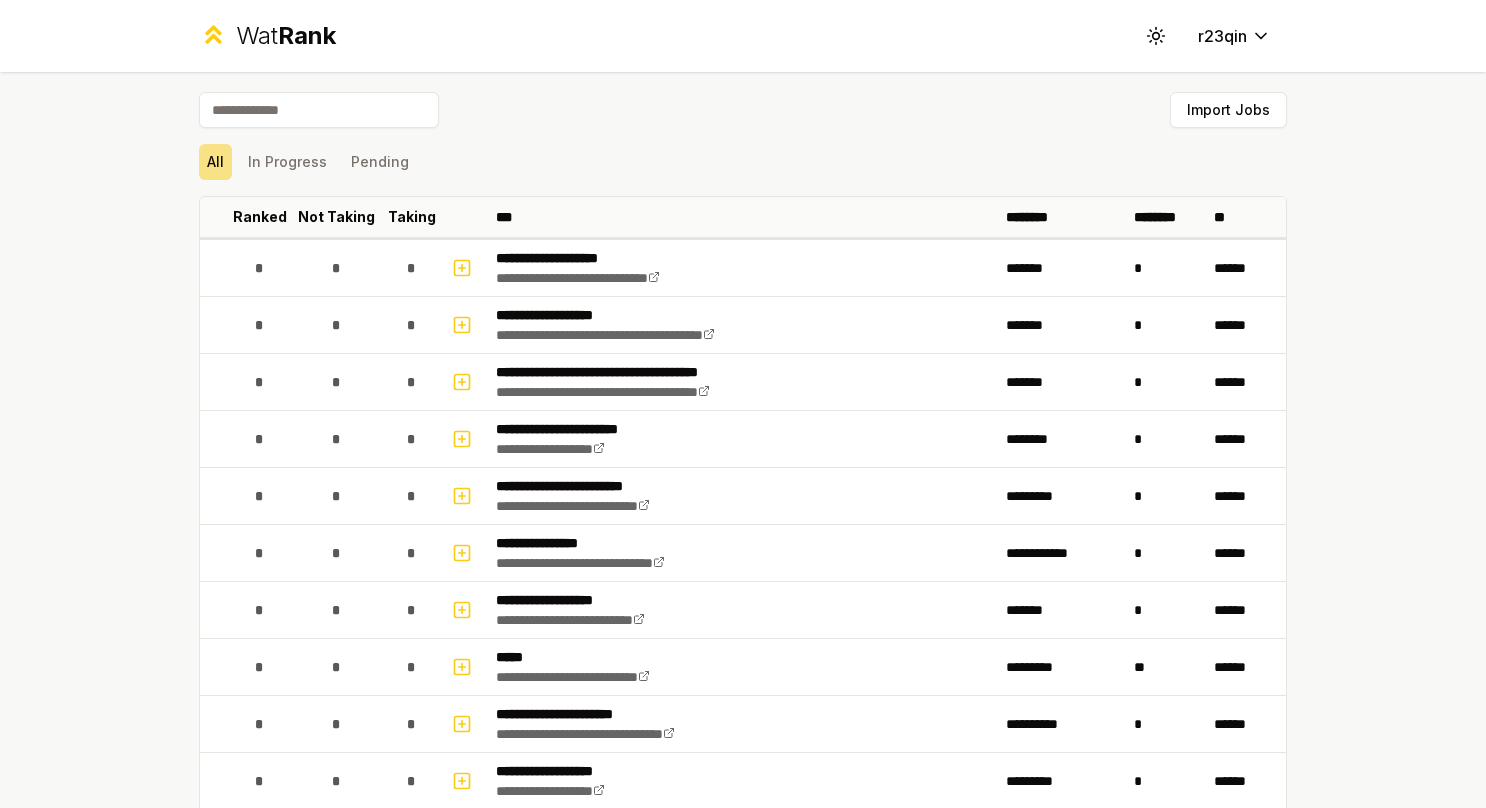 scroll, scrollTop: 0, scrollLeft: 0, axis: both 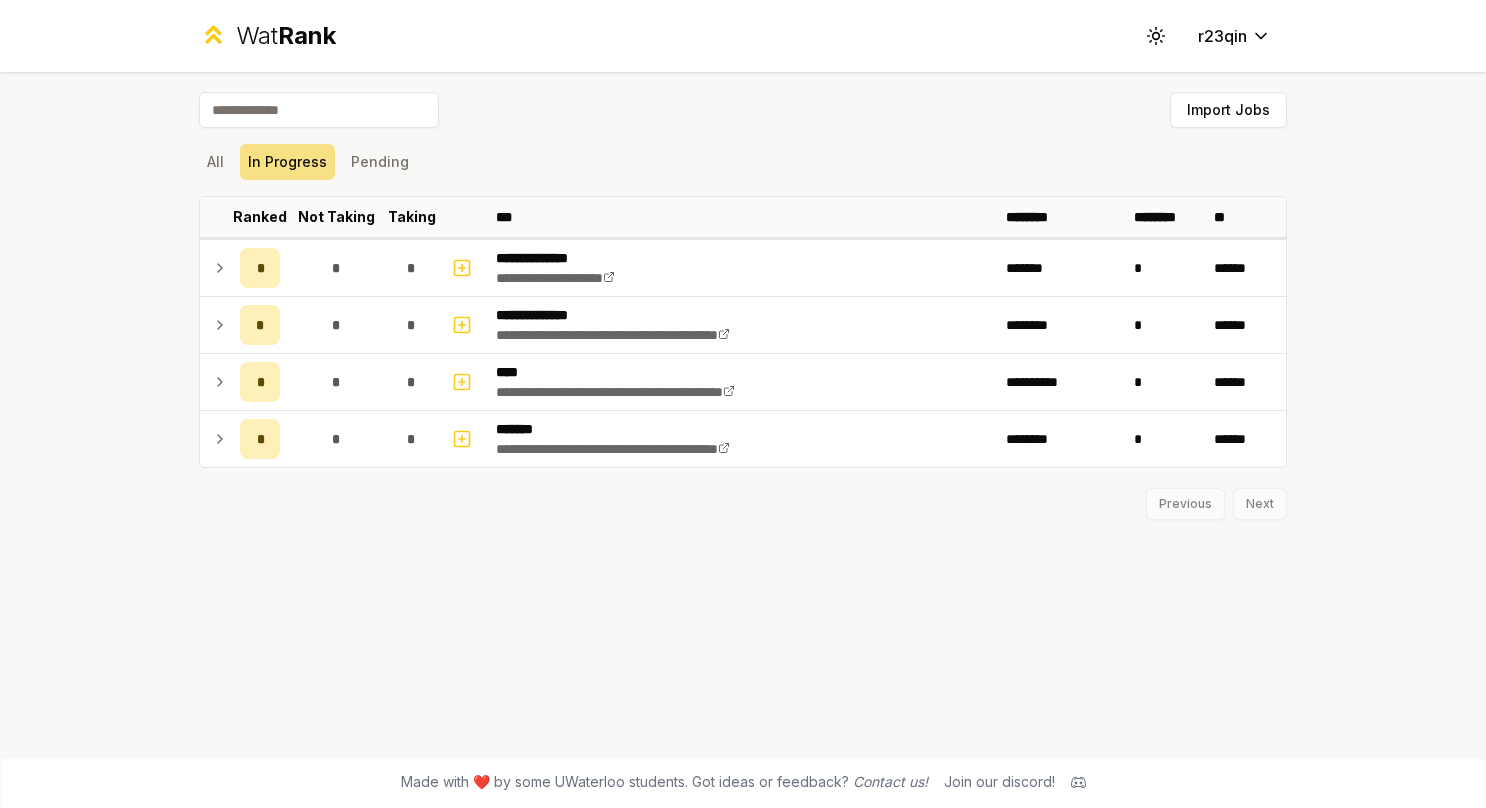click 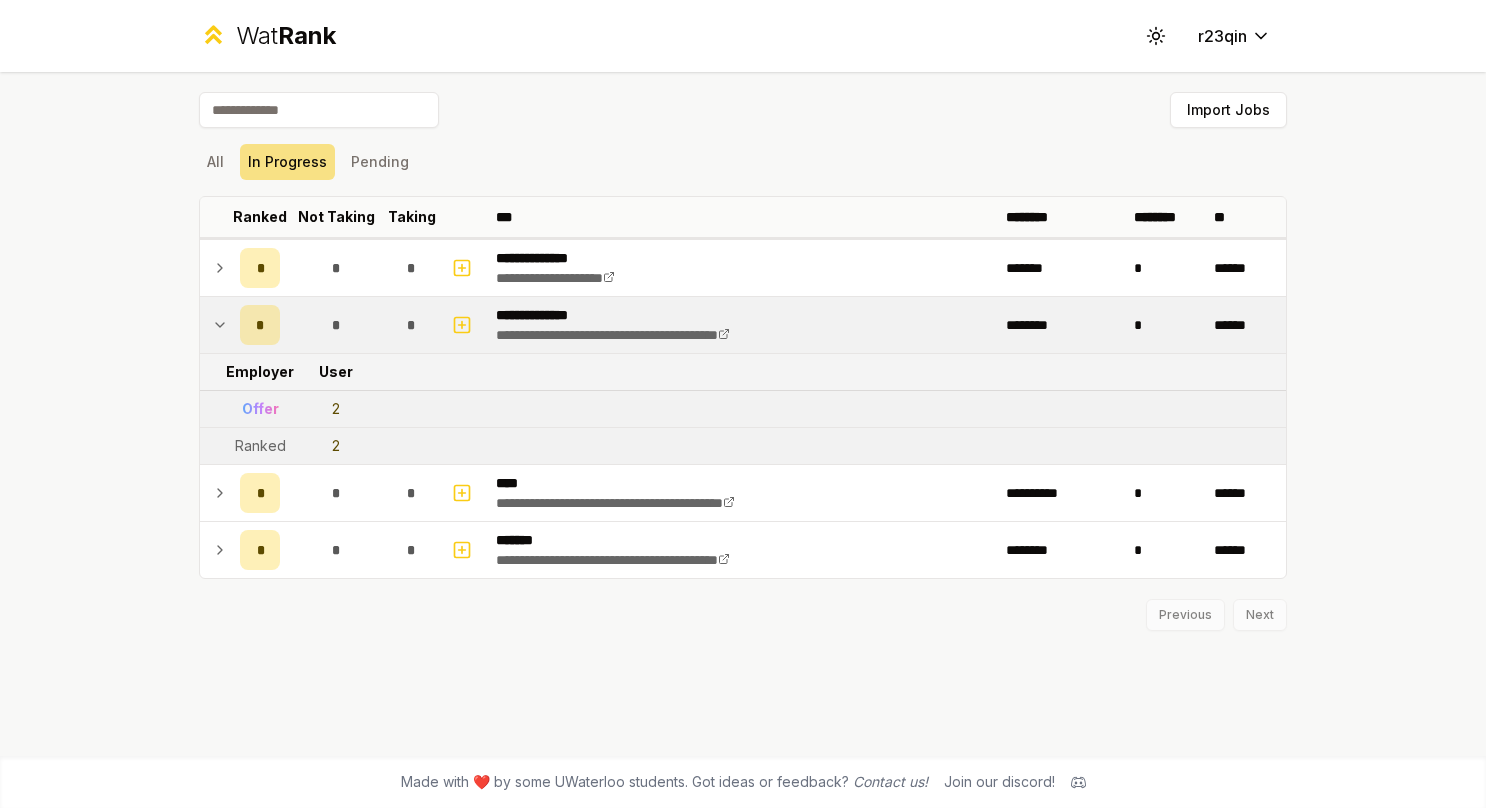 click on "Ranked" at bounding box center [260, 446] 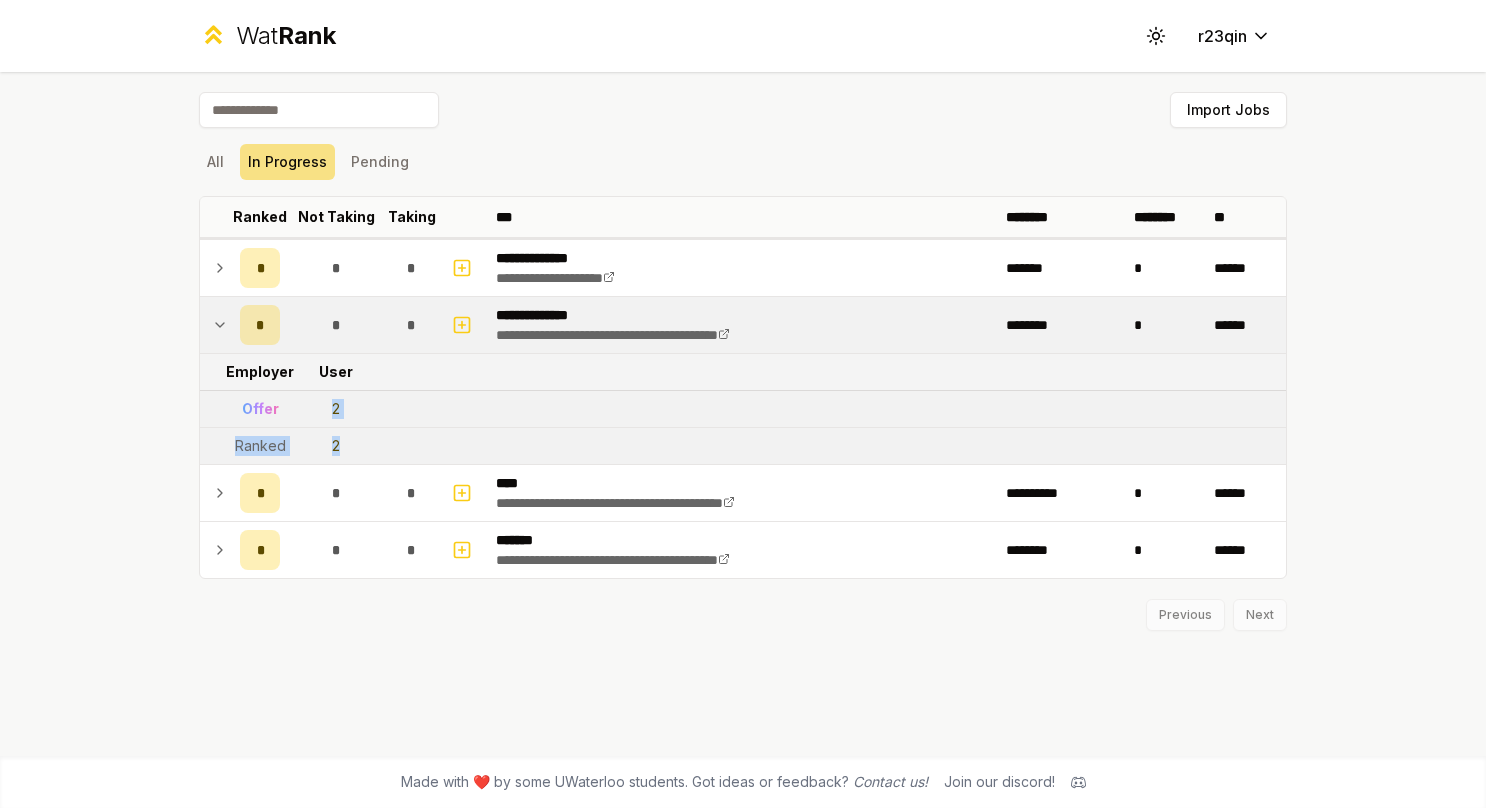 drag, startPoint x: 332, startPoint y: 408, endPoint x: 422, endPoint y: 446, distance: 97.6934 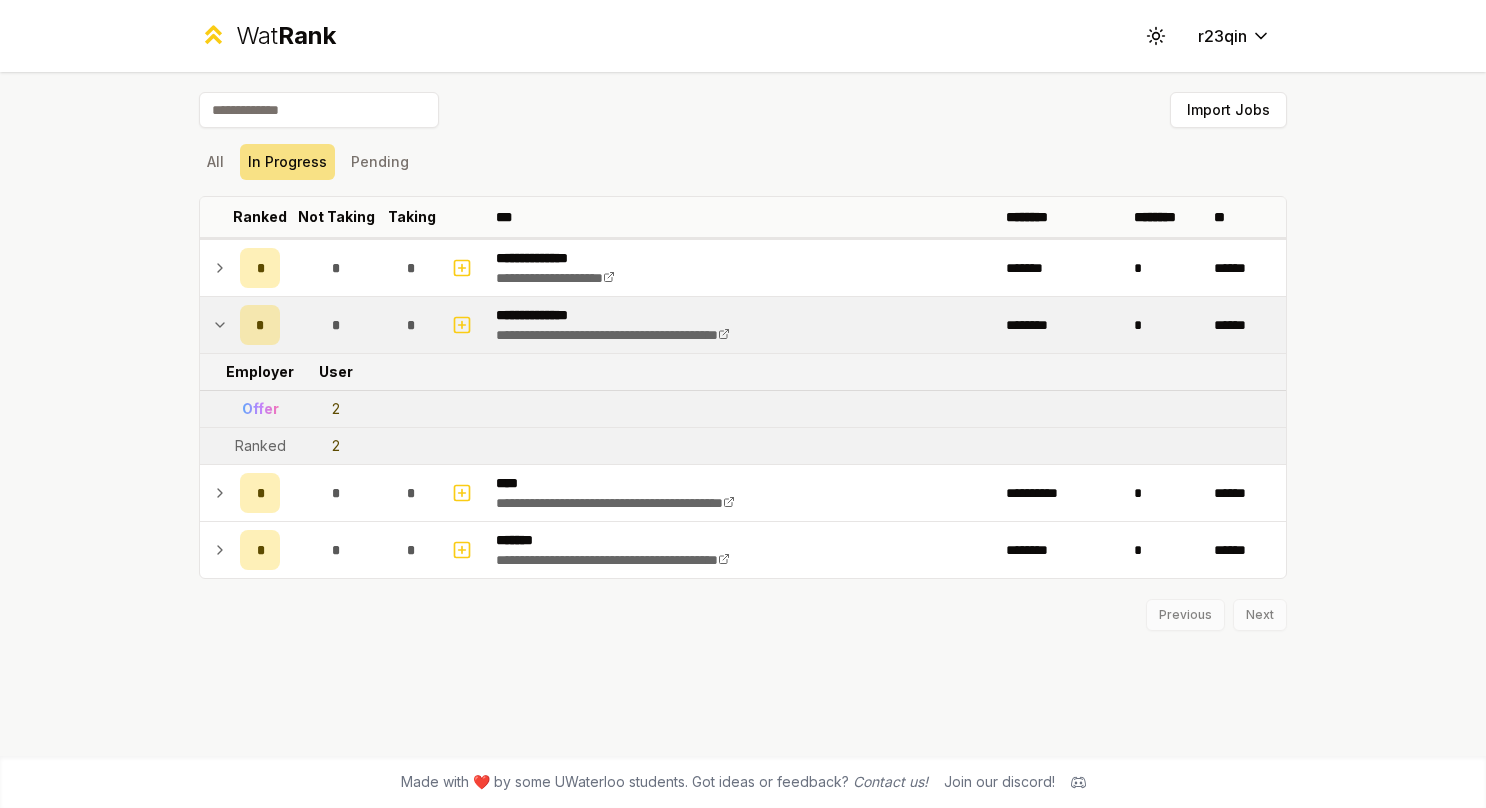 click on "Pending" at bounding box center [380, 162] 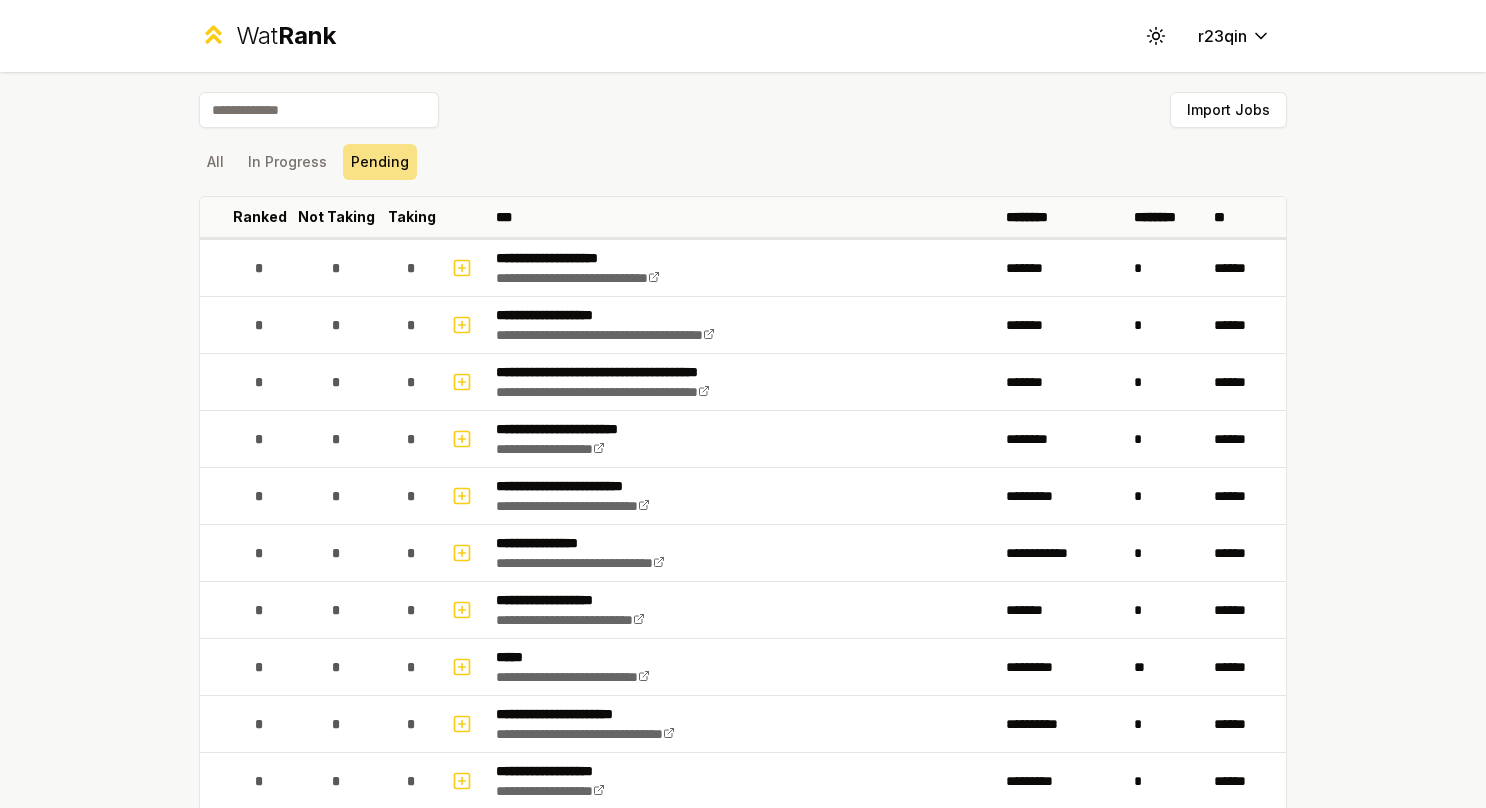 click on "In Progress" at bounding box center [287, 162] 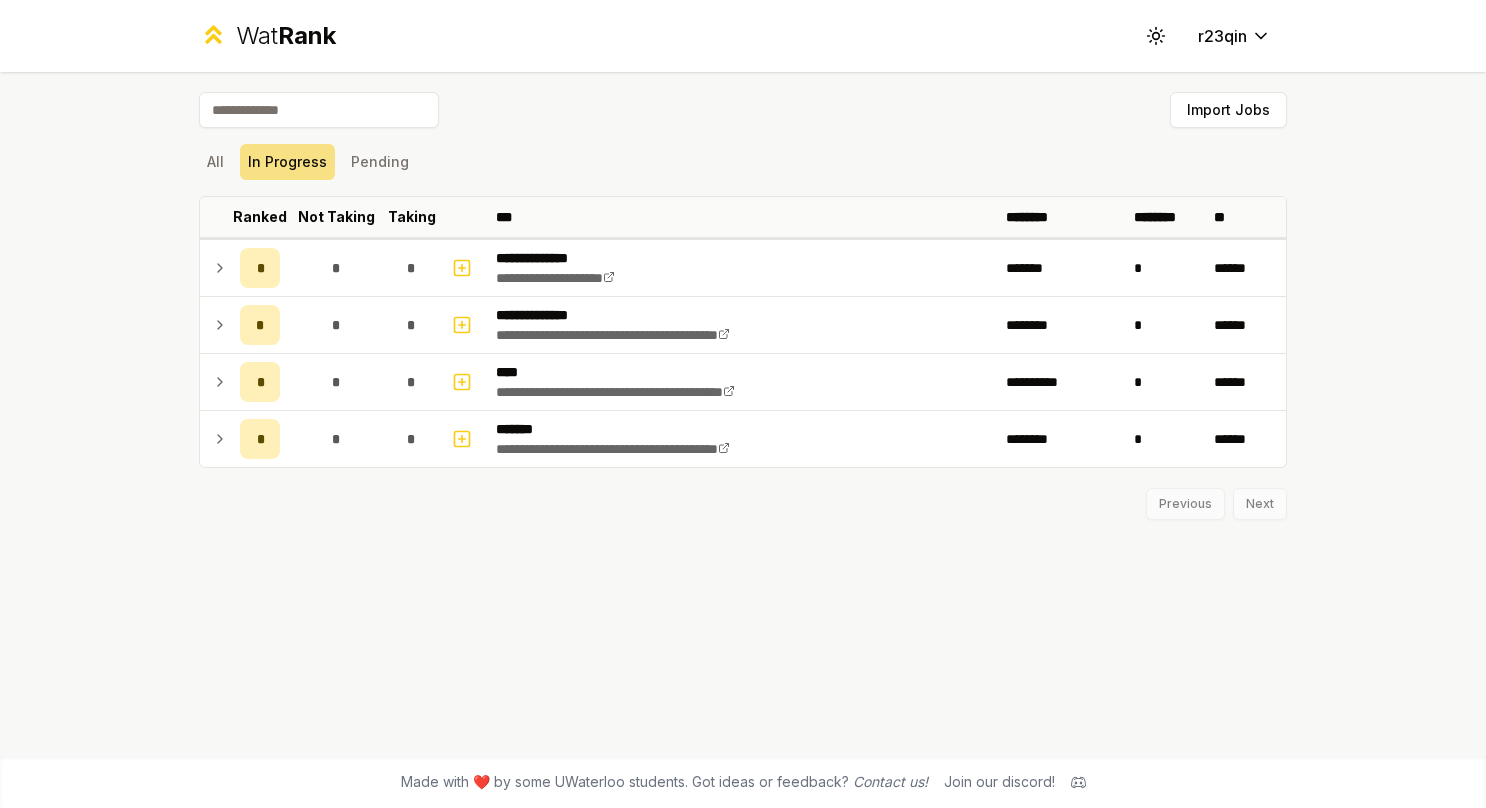 click 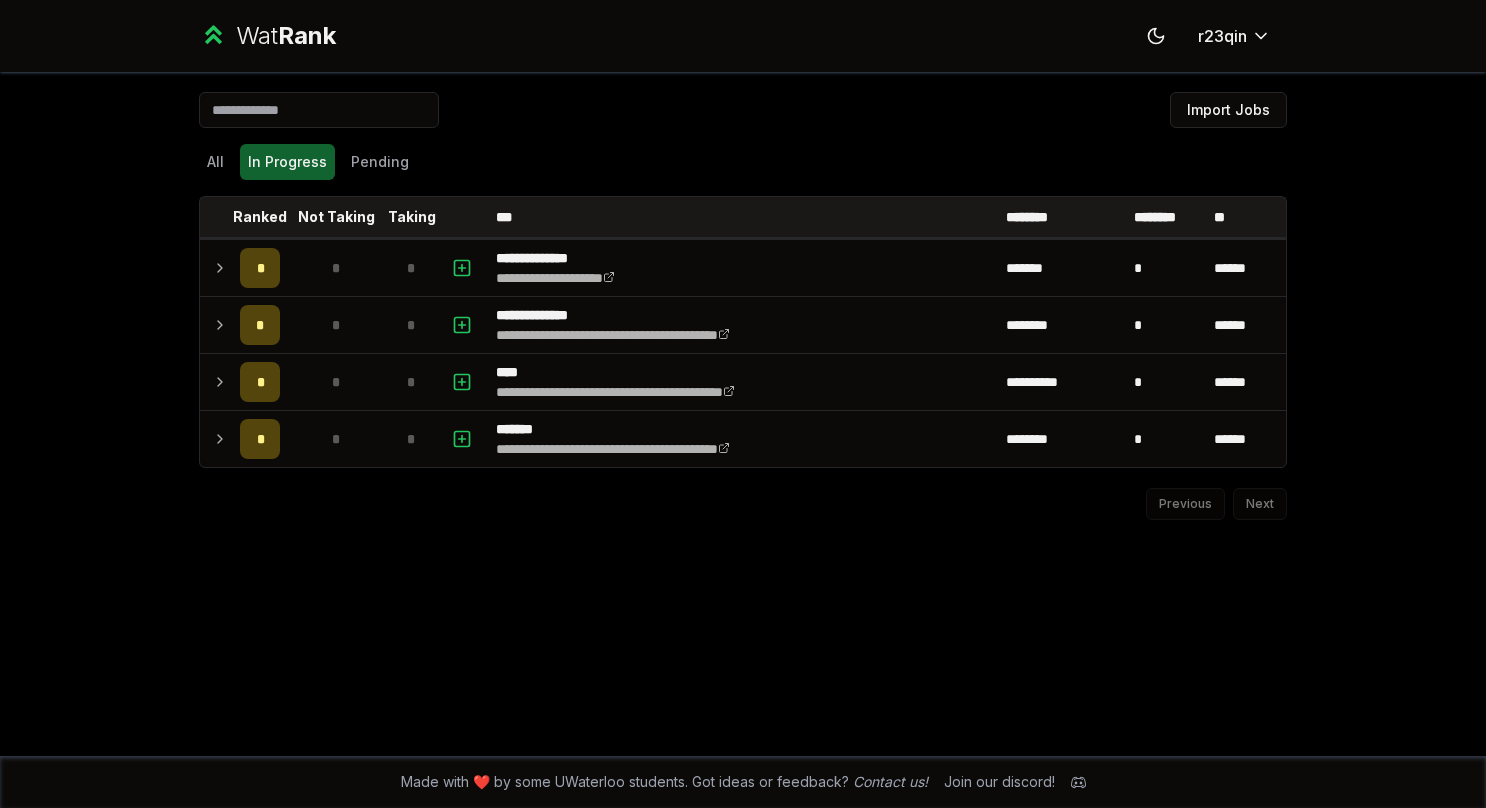 click 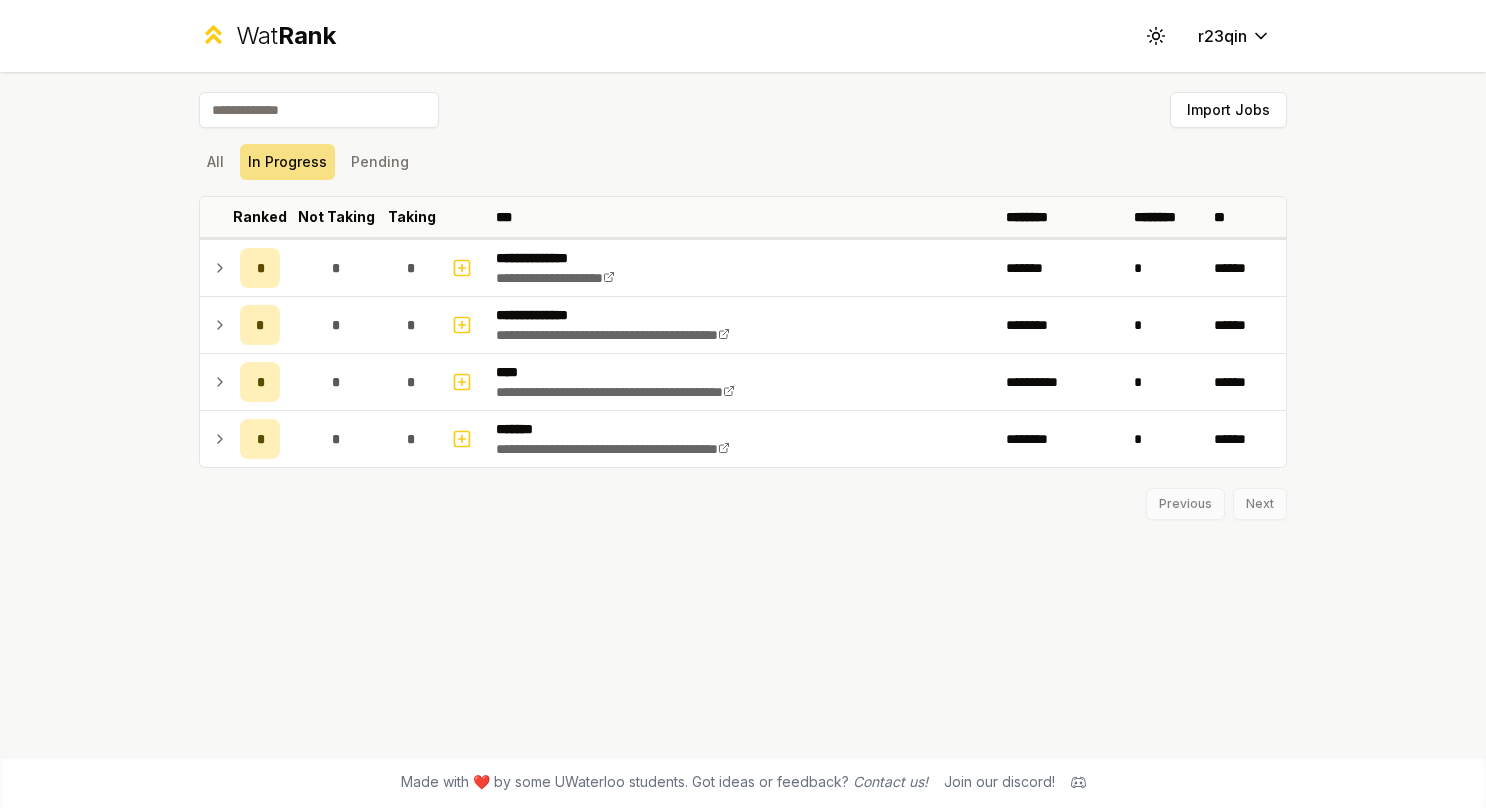 click 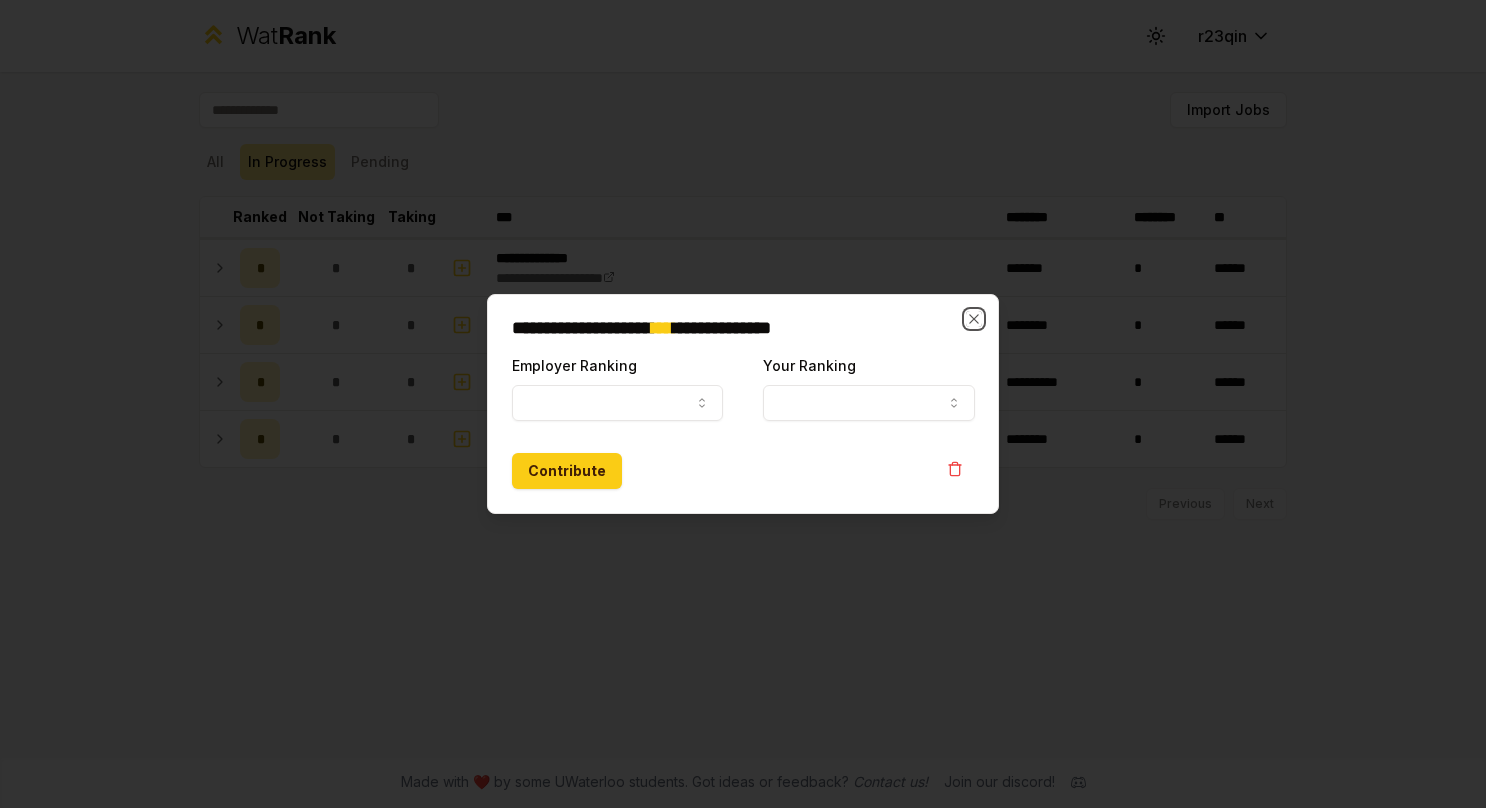 click 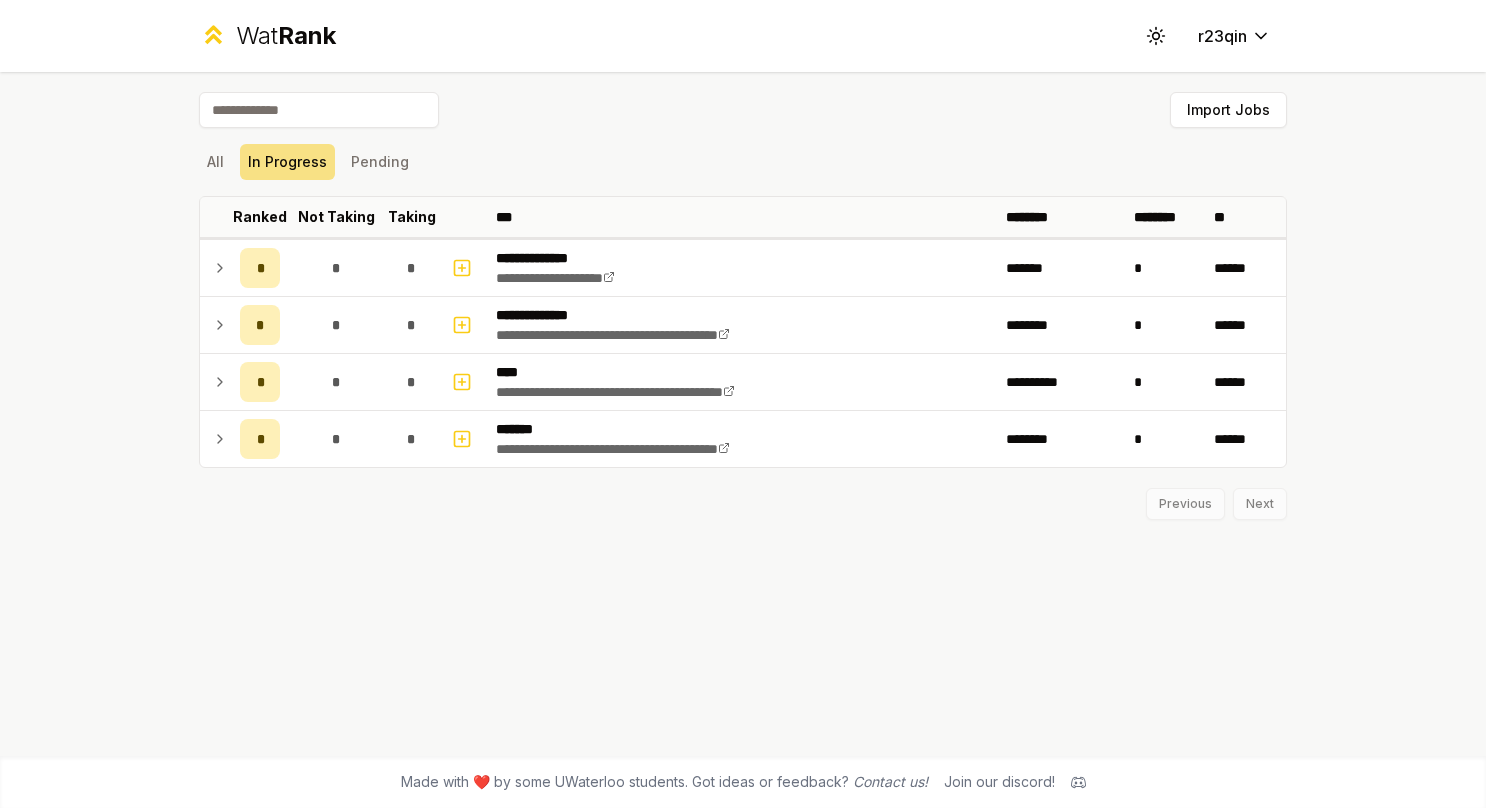 click 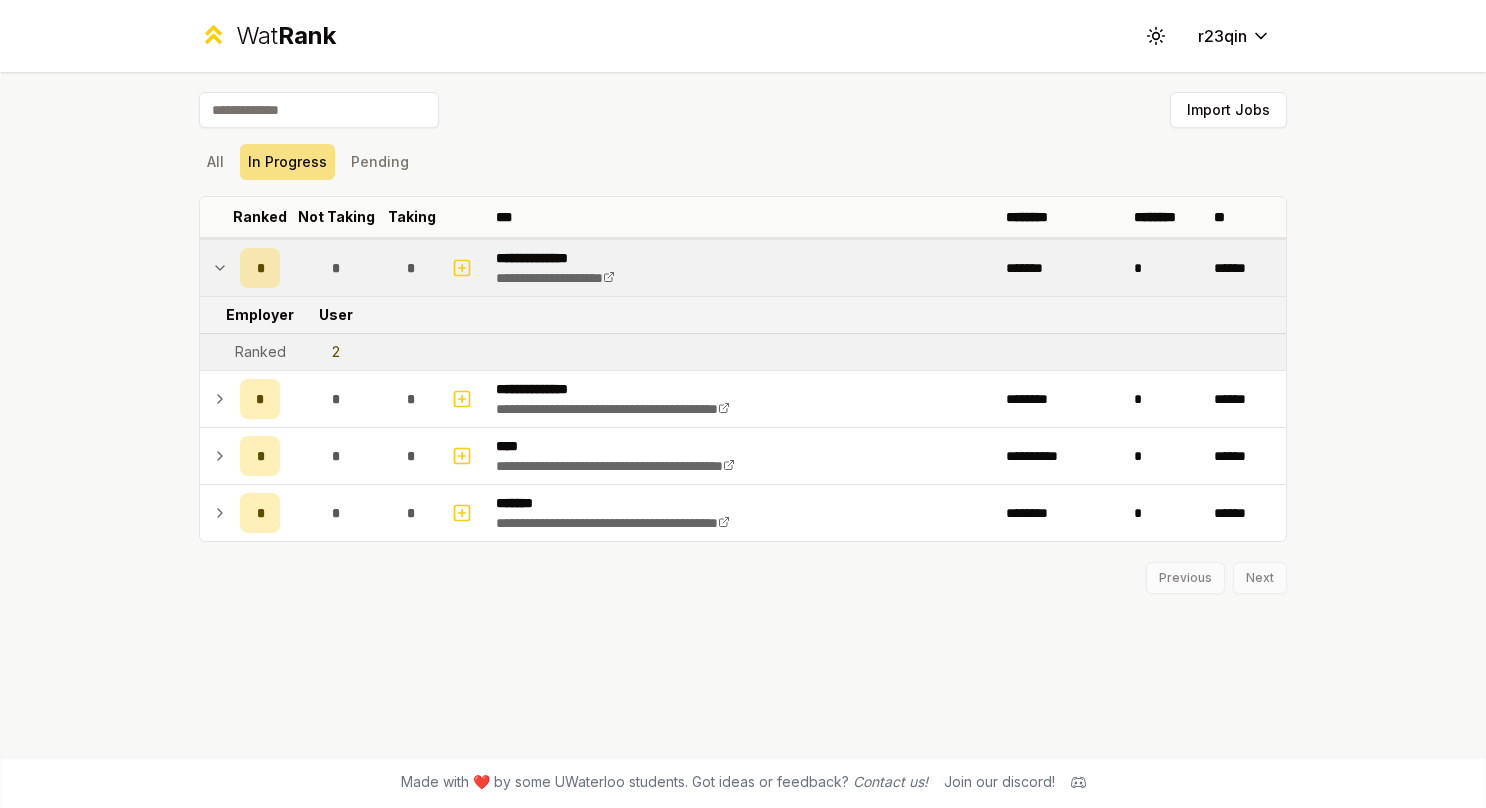 click on "2" at bounding box center (336, 352) 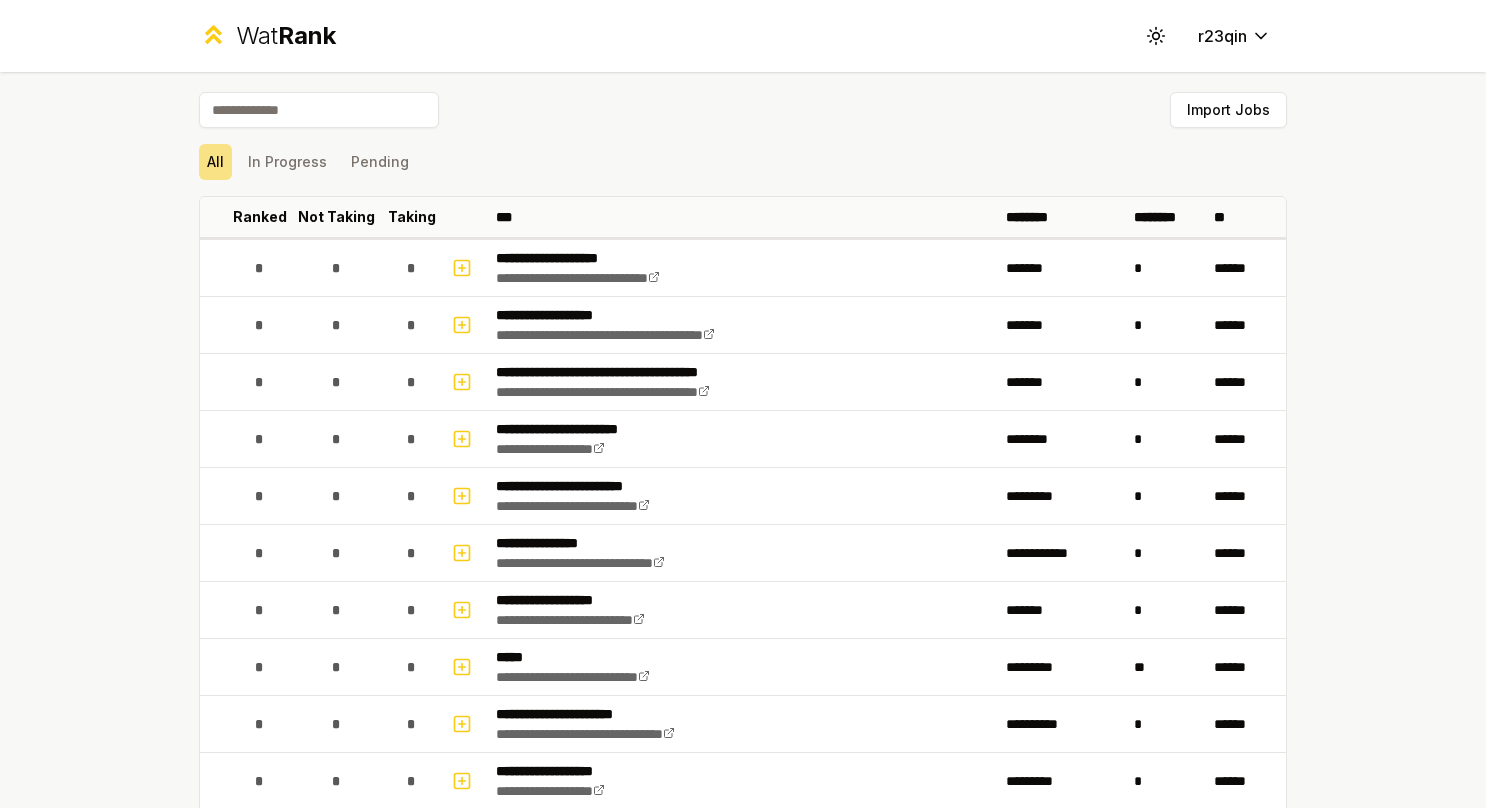 scroll, scrollTop: 0, scrollLeft: 0, axis: both 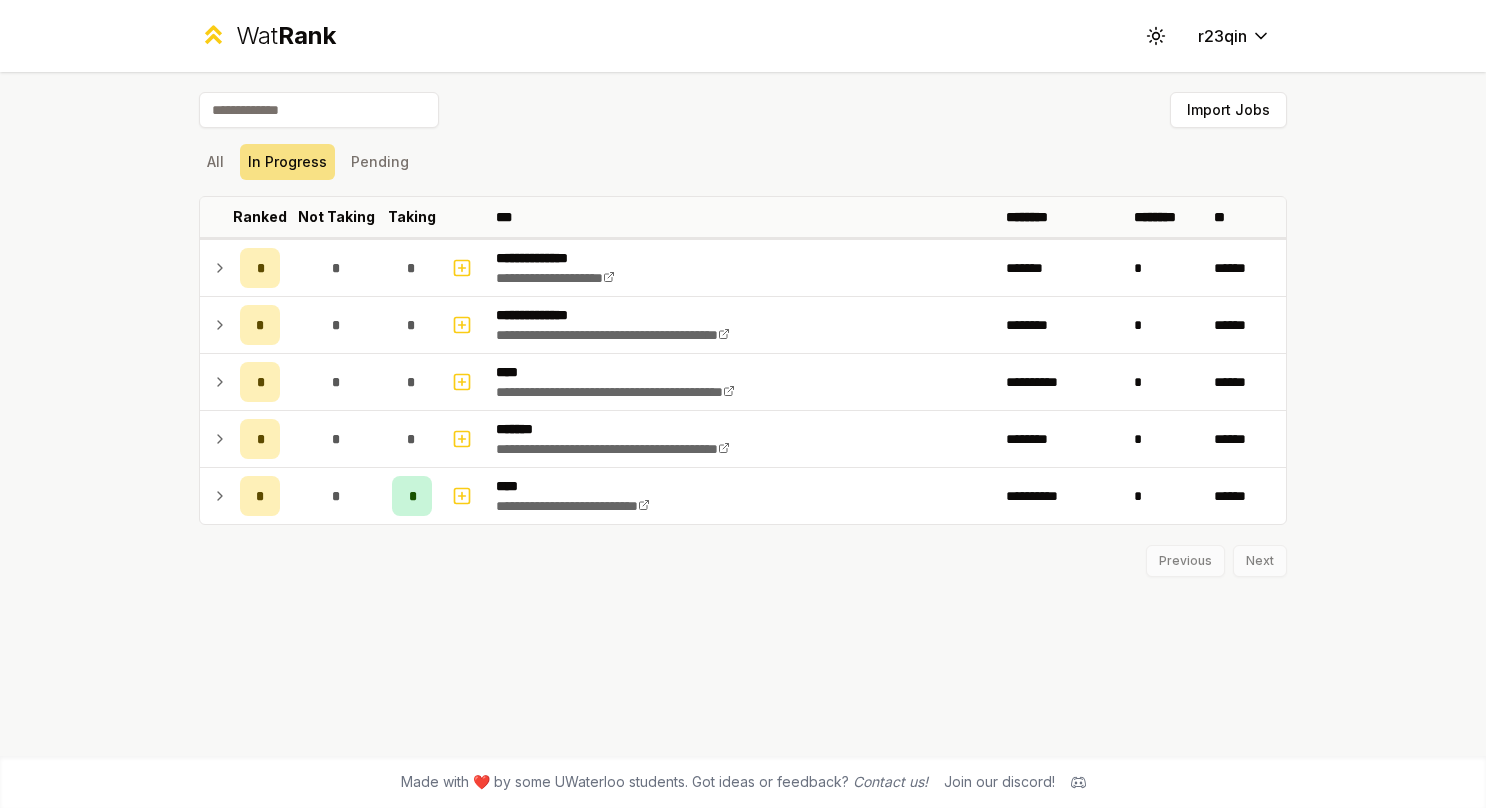 click 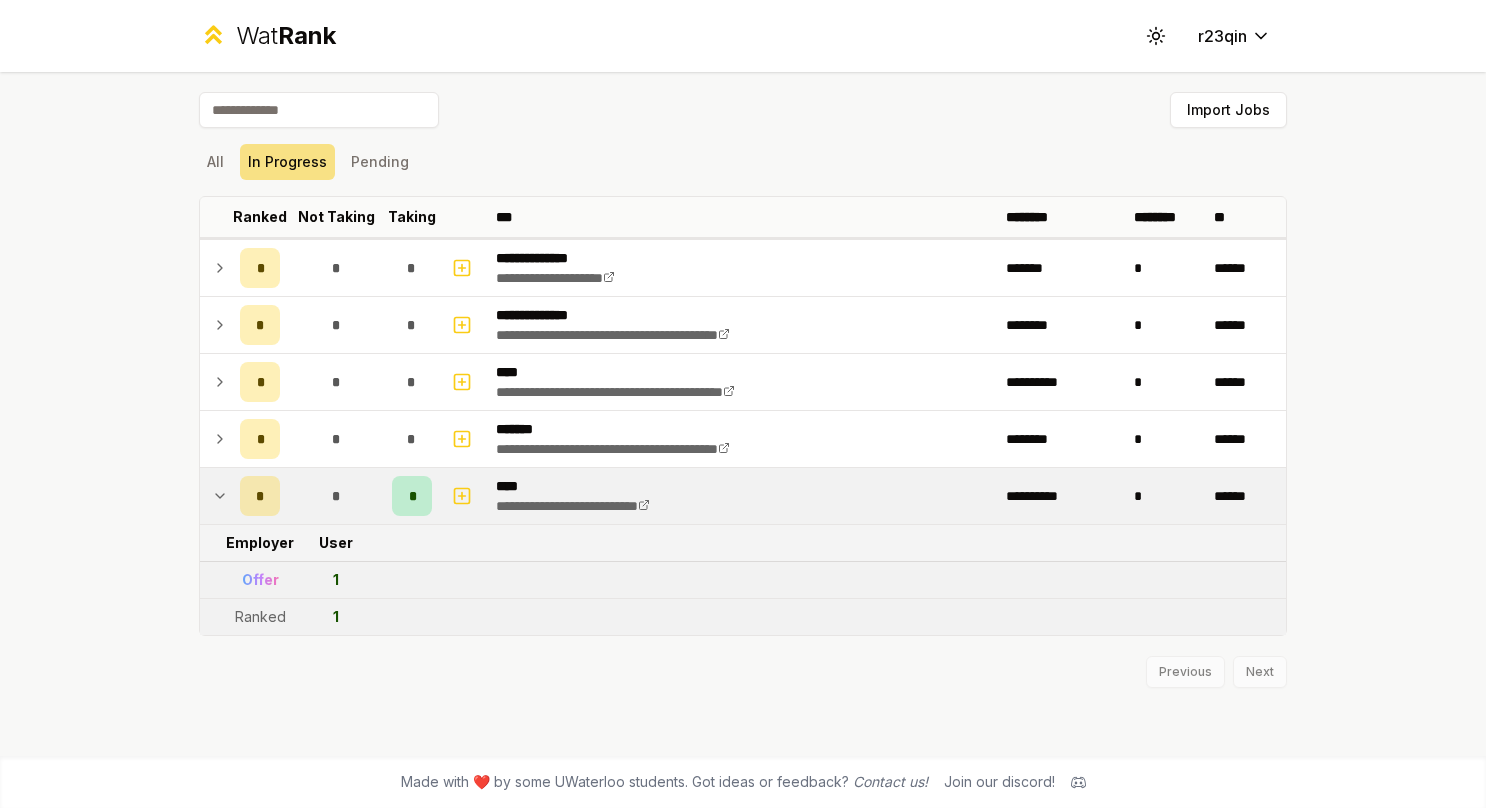 click on "**********" at bounding box center [743, 414] 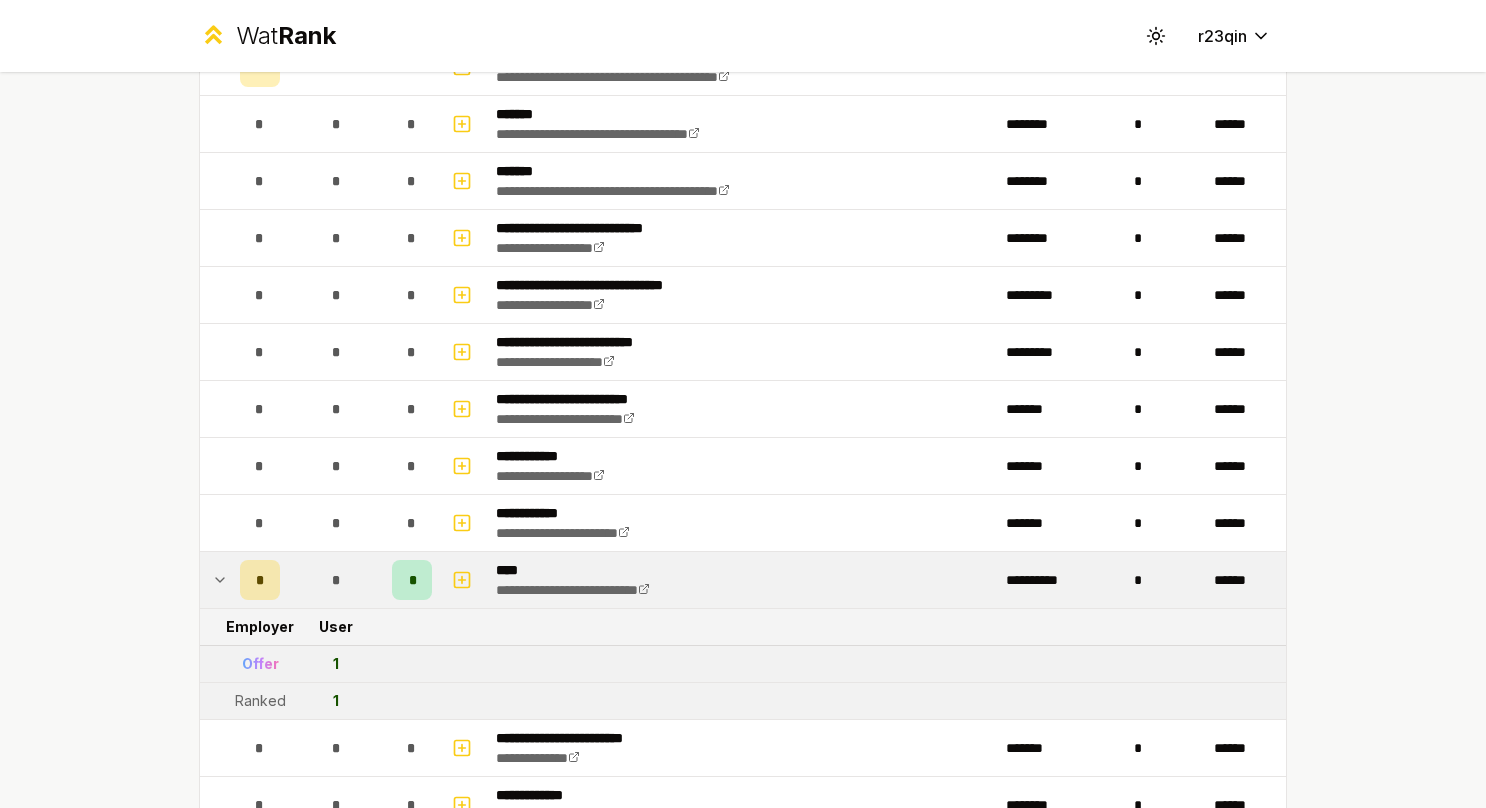 scroll, scrollTop: 4862, scrollLeft: 0, axis: vertical 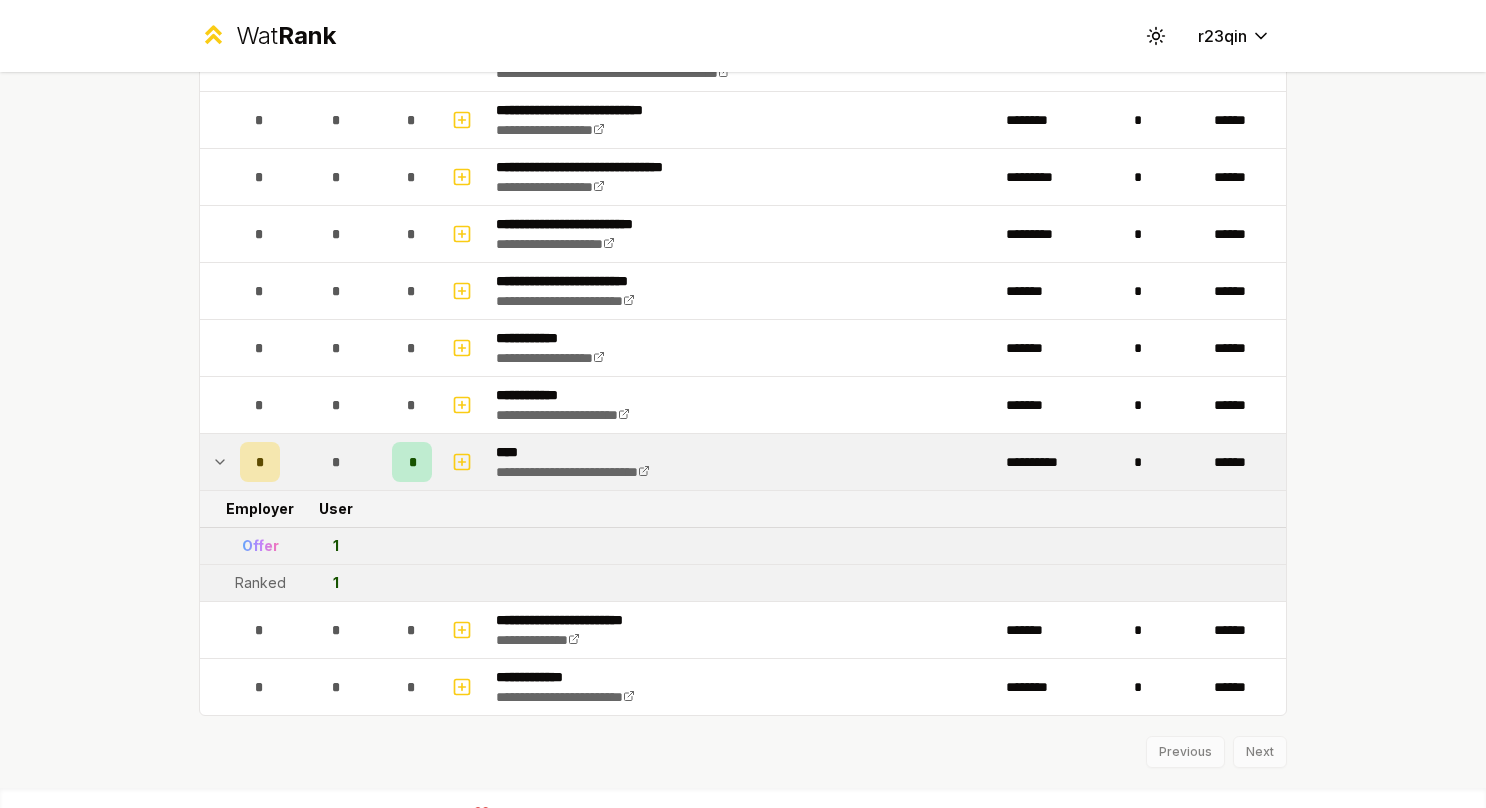 type 